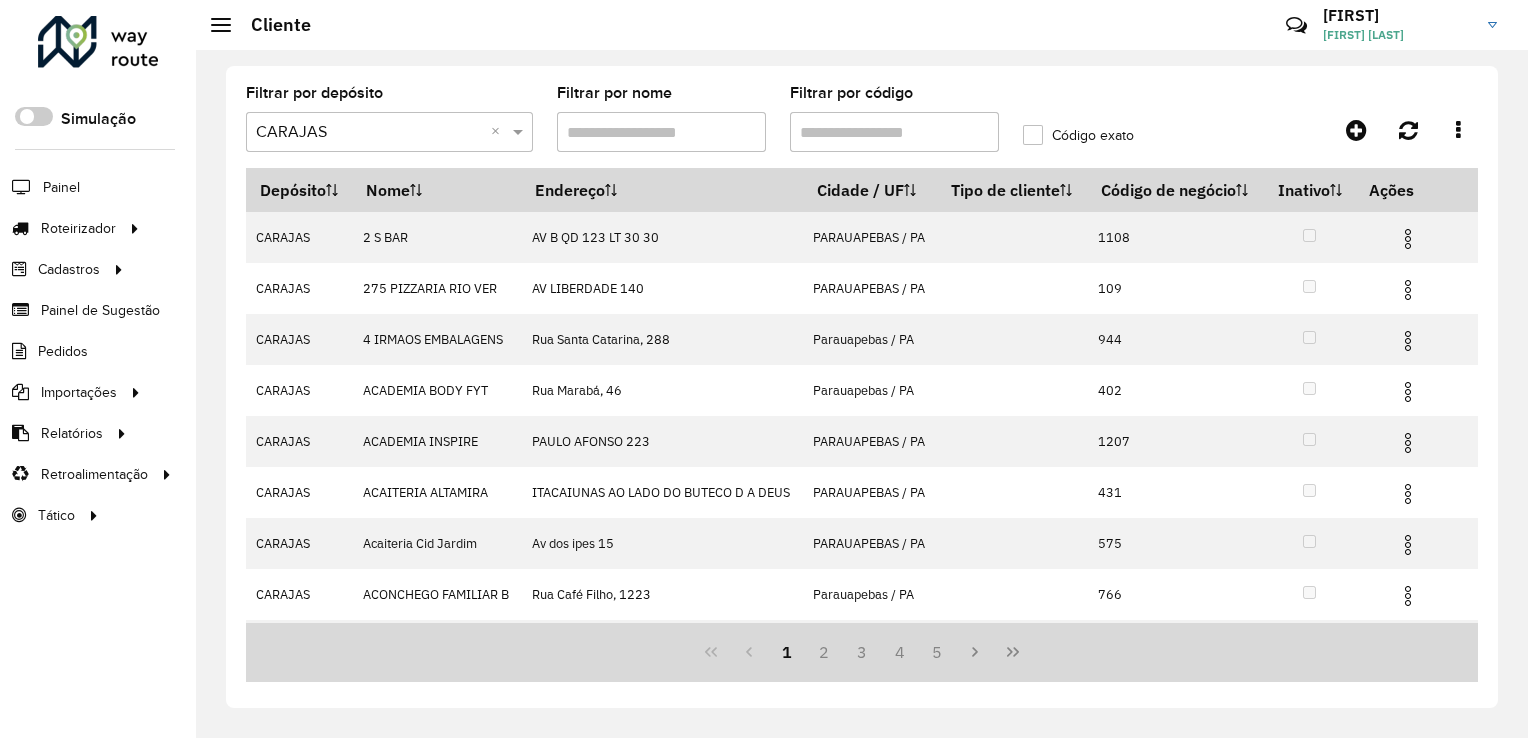 scroll, scrollTop: 0, scrollLeft: 0, axis: both 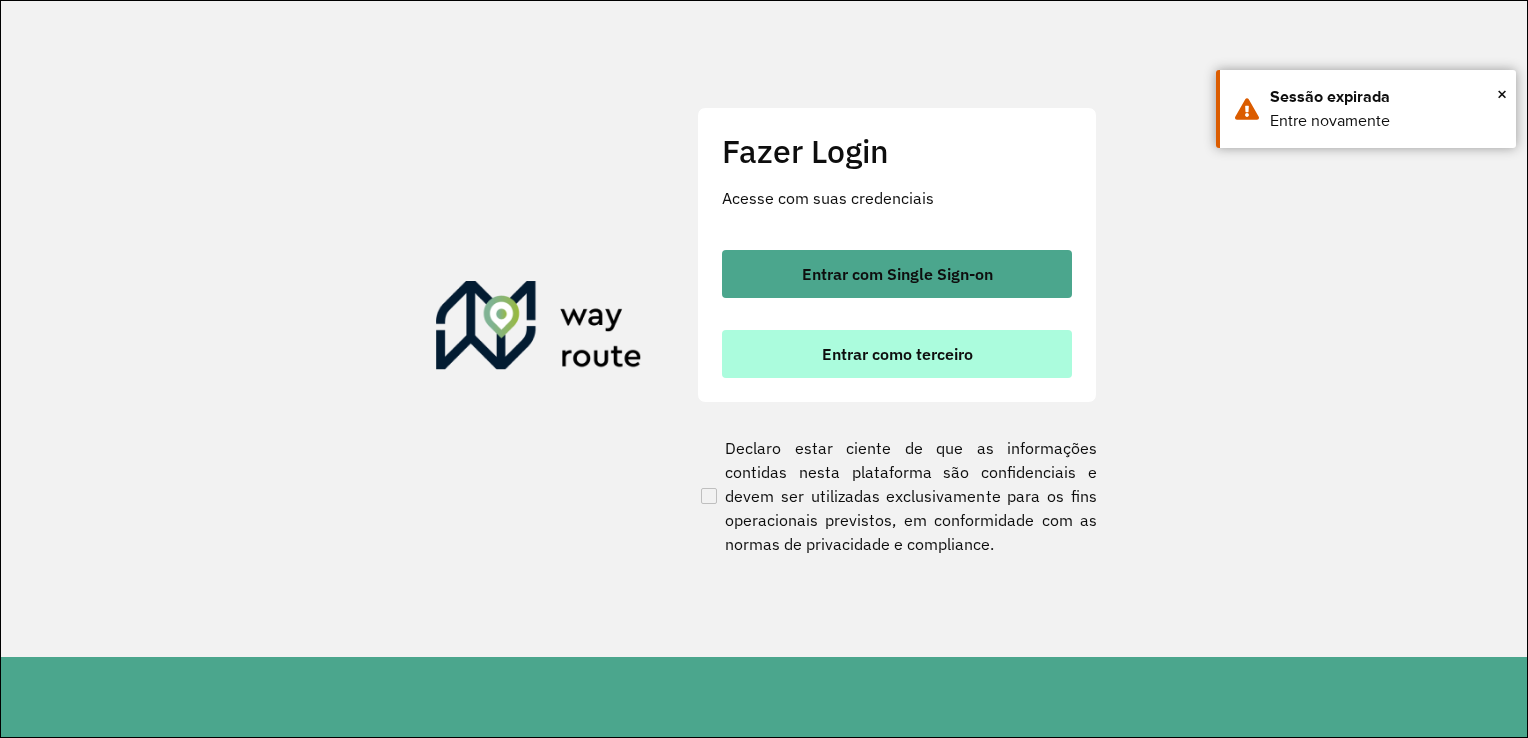 click on "Entrar como terceiro" at bounding box center (897, 354) 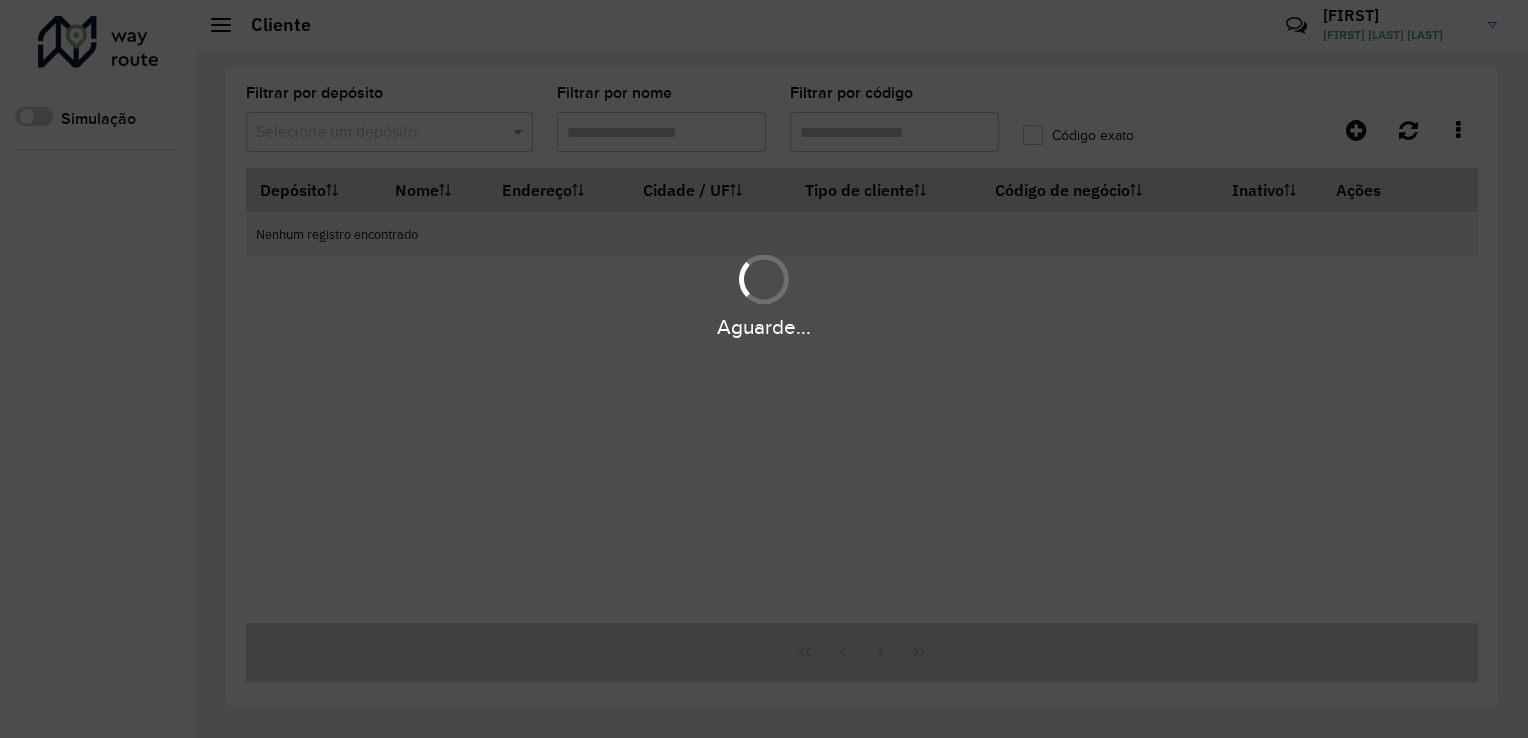 scroll, scrollTop: 0, scrollLeft: 0, axis: both 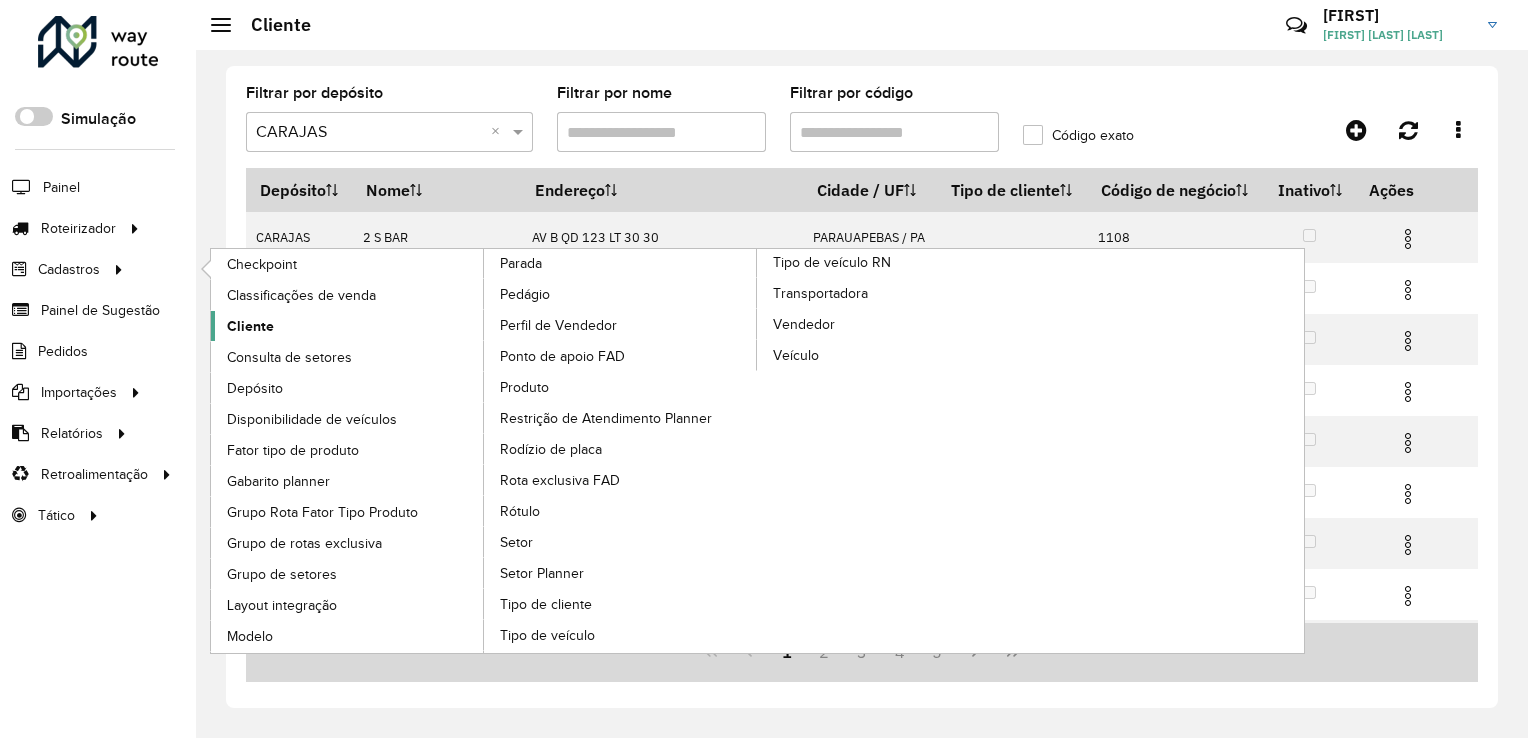 click on "Cliente" 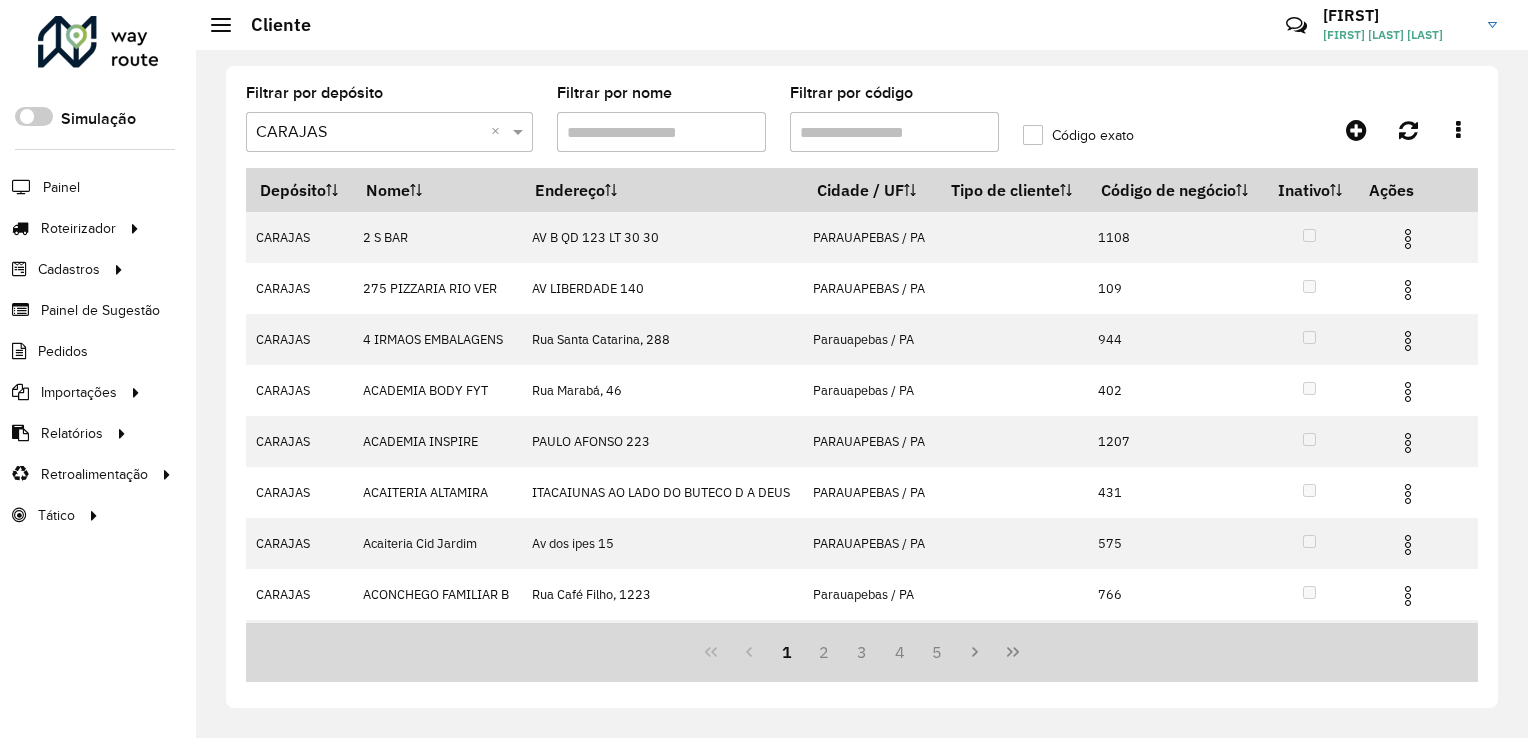 drag, startPoint x: 896, startPoint y: 116, endPoint x: 880, endPoint y: 120, distance: 16.492422 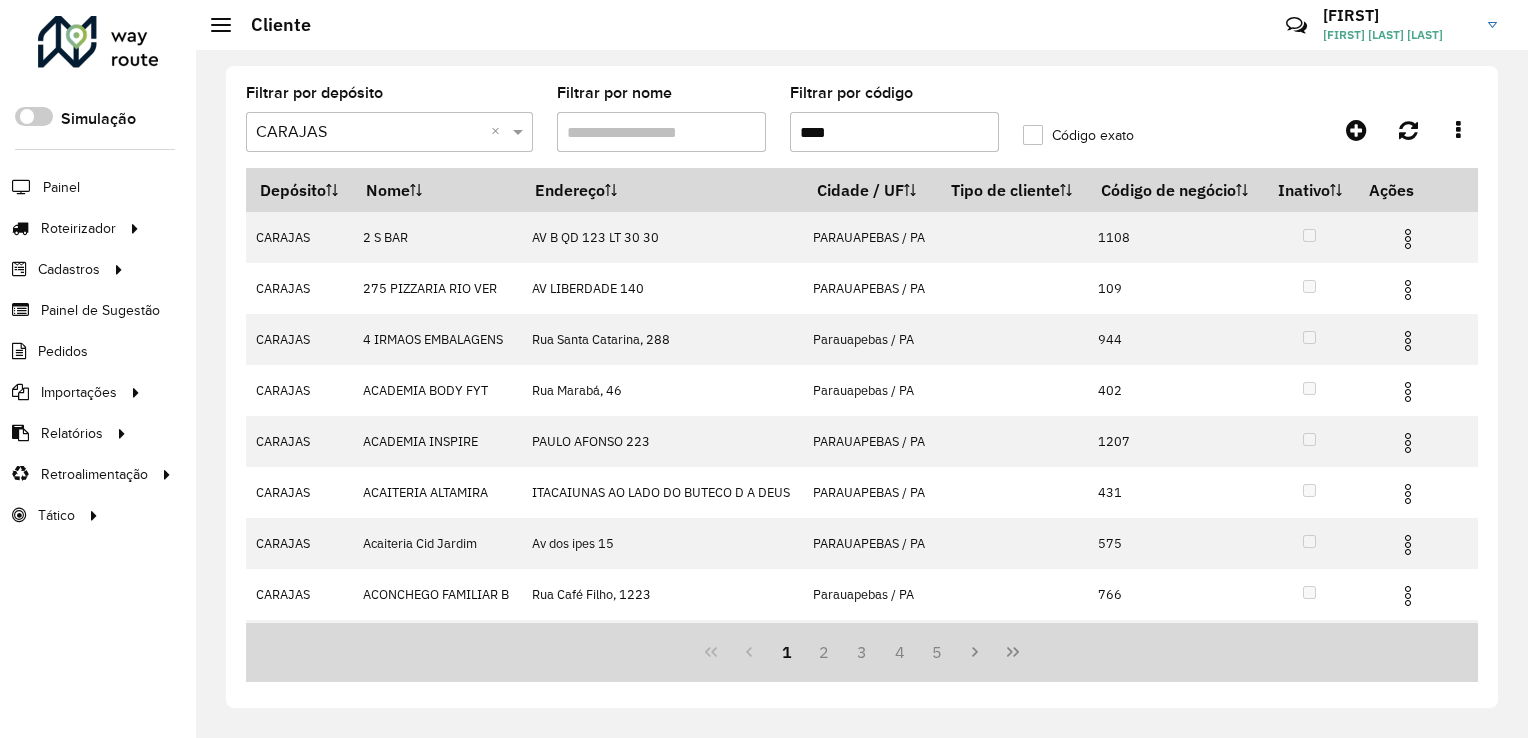 type on "****" 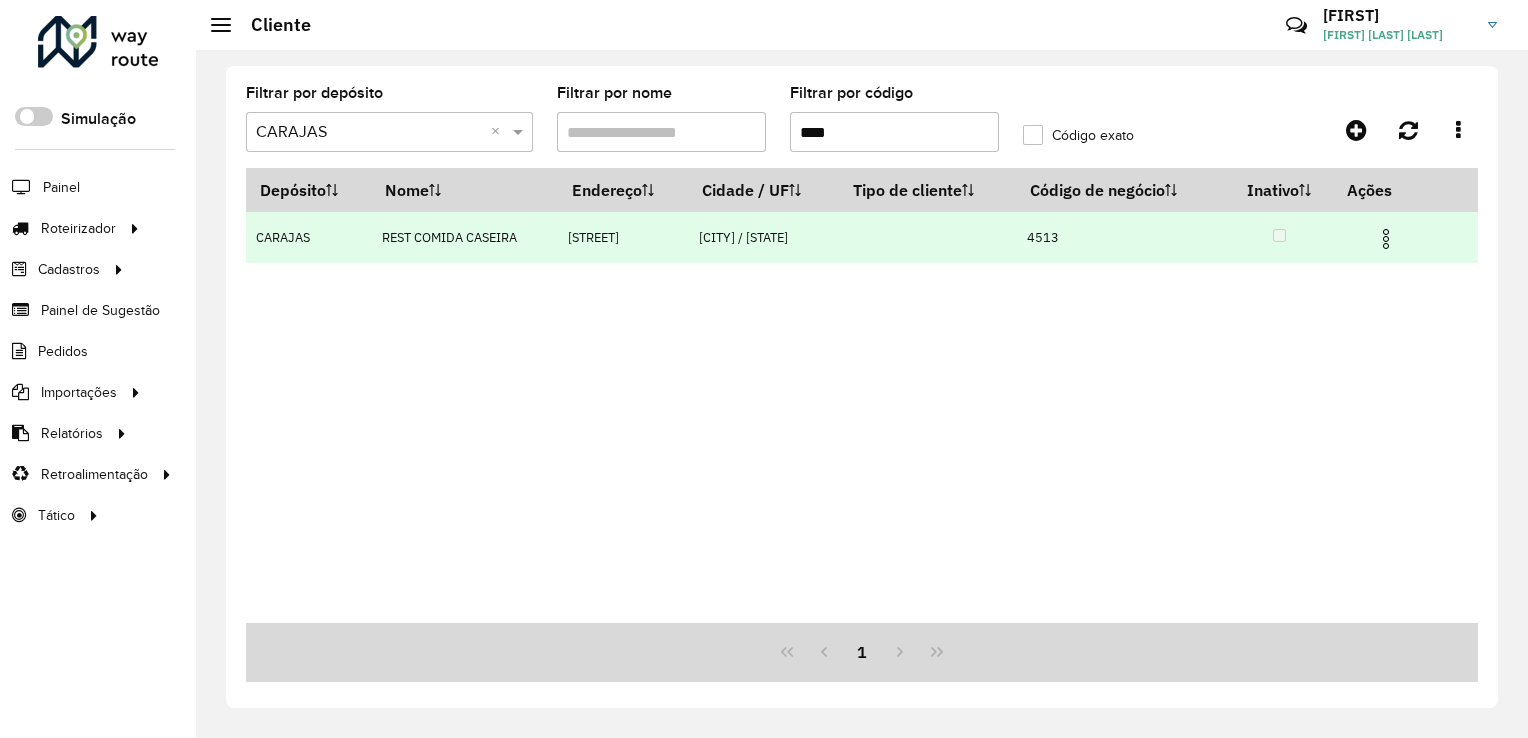 click at bounding box center [1386, 239] 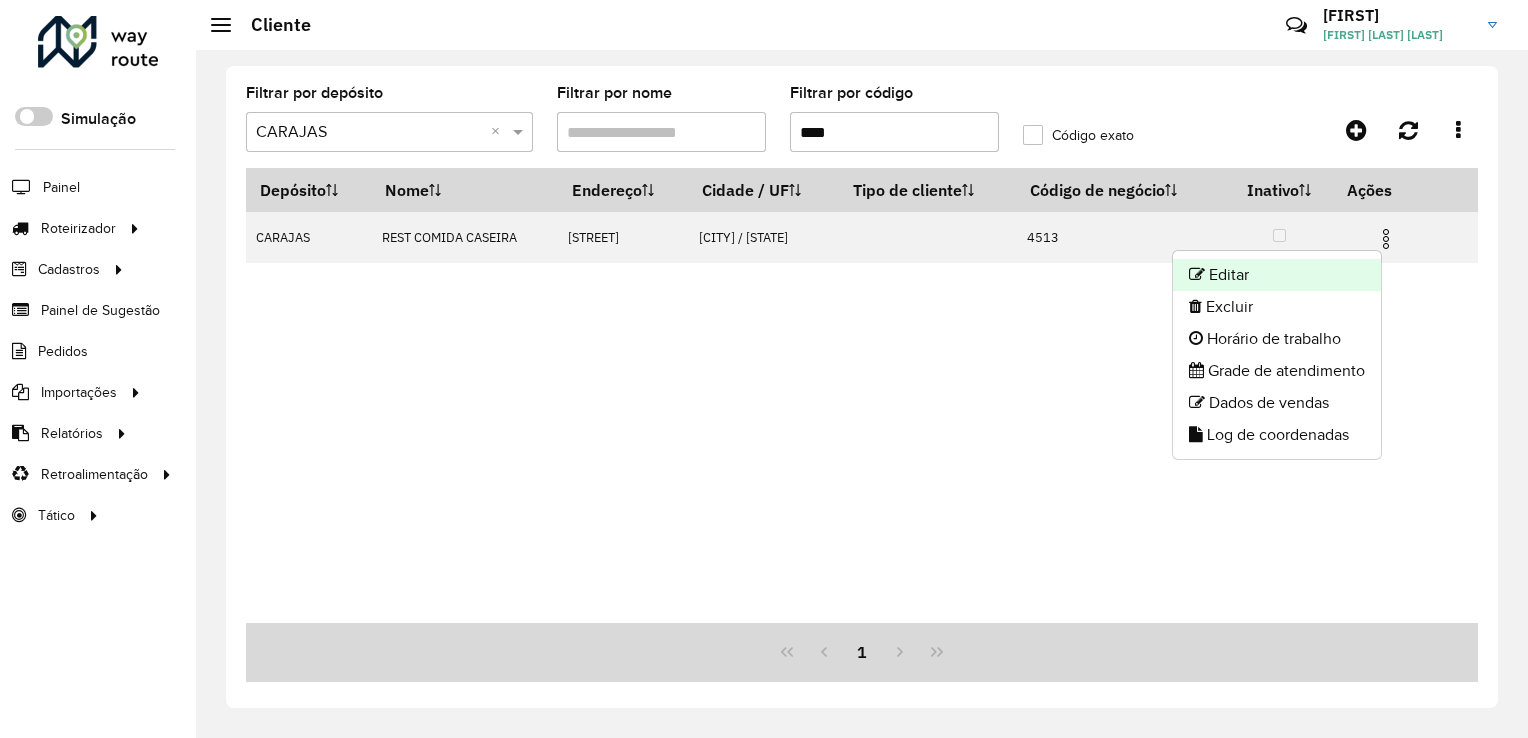click on "Editar" 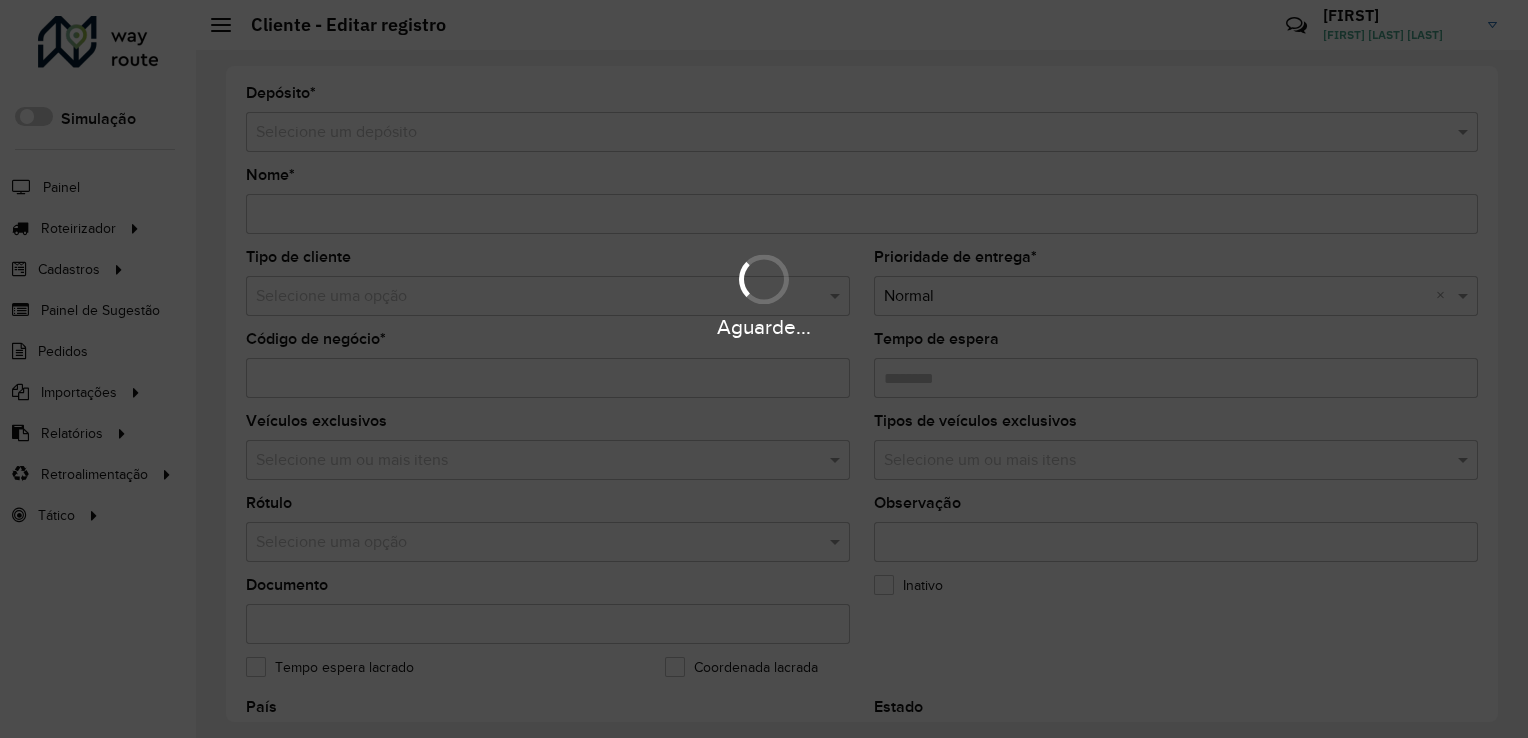 type on "**********" 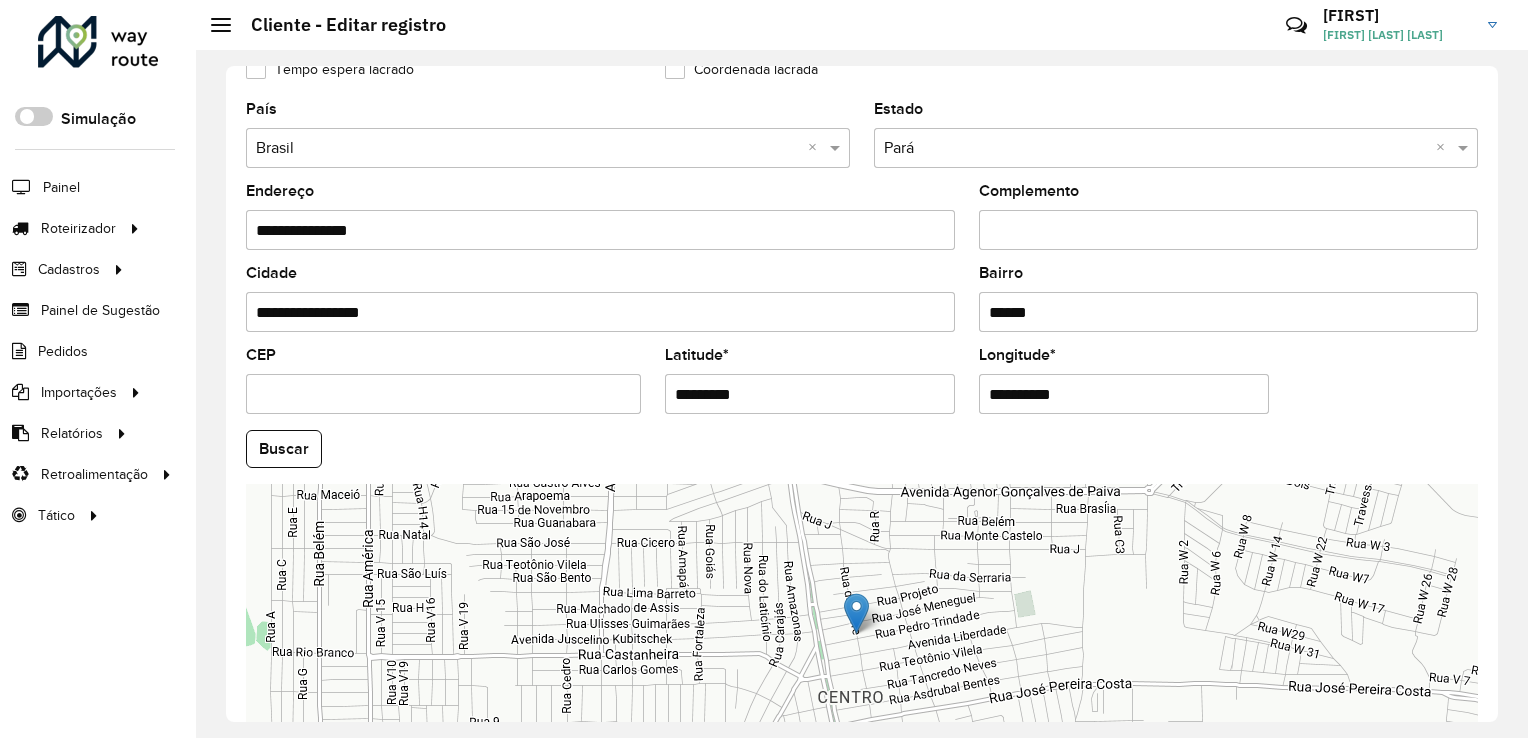 scroll, scrollTop: 741, scrollLeft: 0, axis: vertical 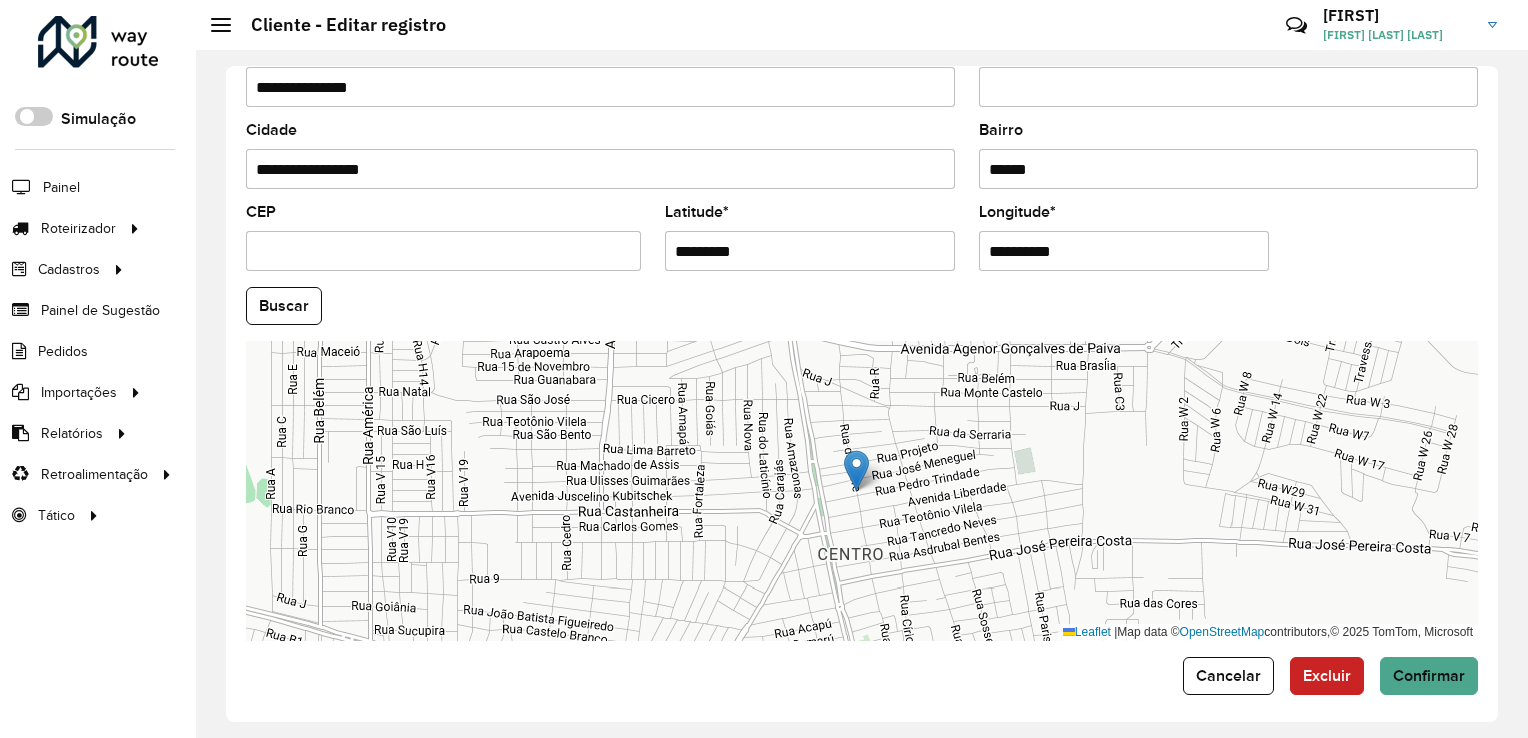 drag, startPoint x: 760, startPoint y: 244, endPoint x: 622, endPoint y: 263, distance: 139.30183 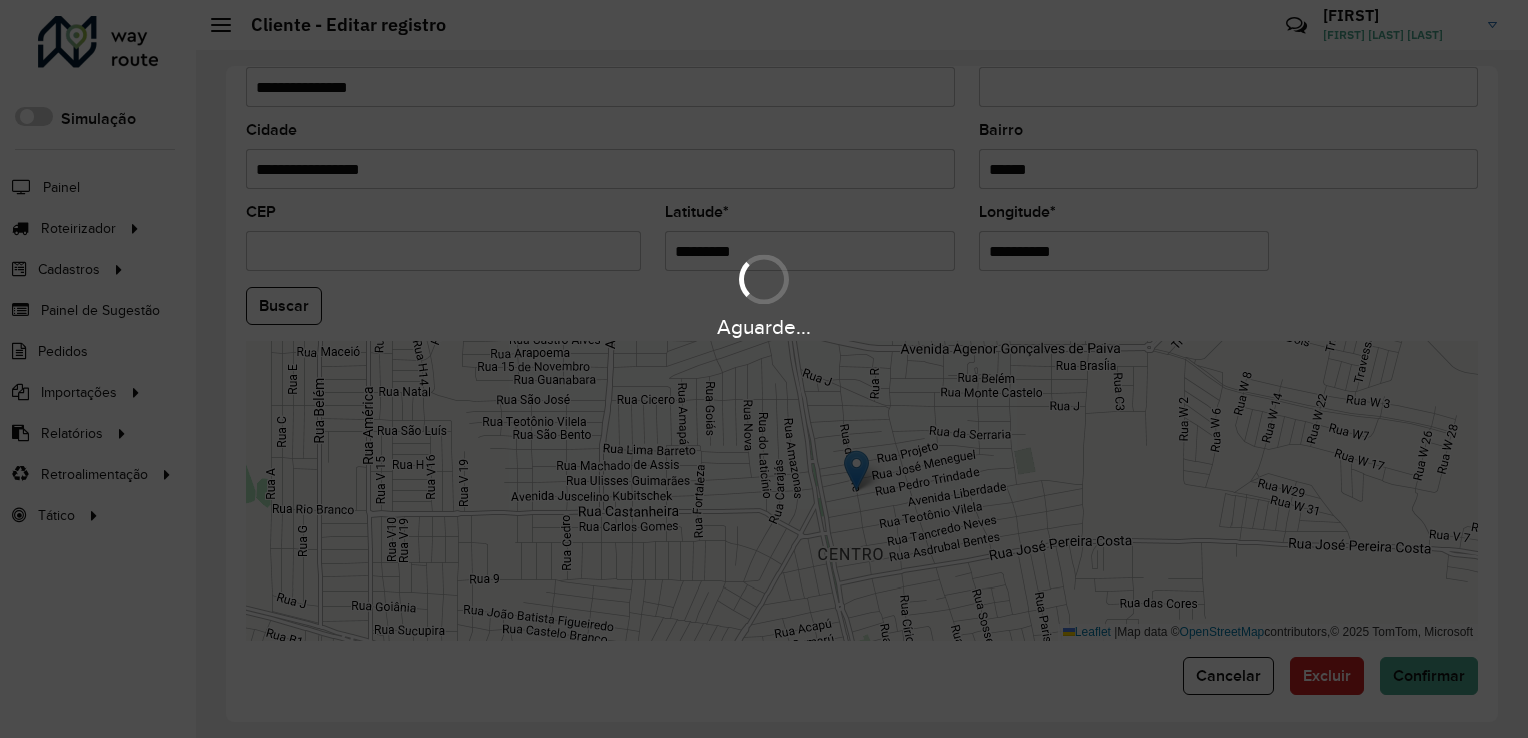 drag, startPoint x: 1084, startPoint y: 237, endPoint x: 876, endPoint y: 266, distance: 210.0119 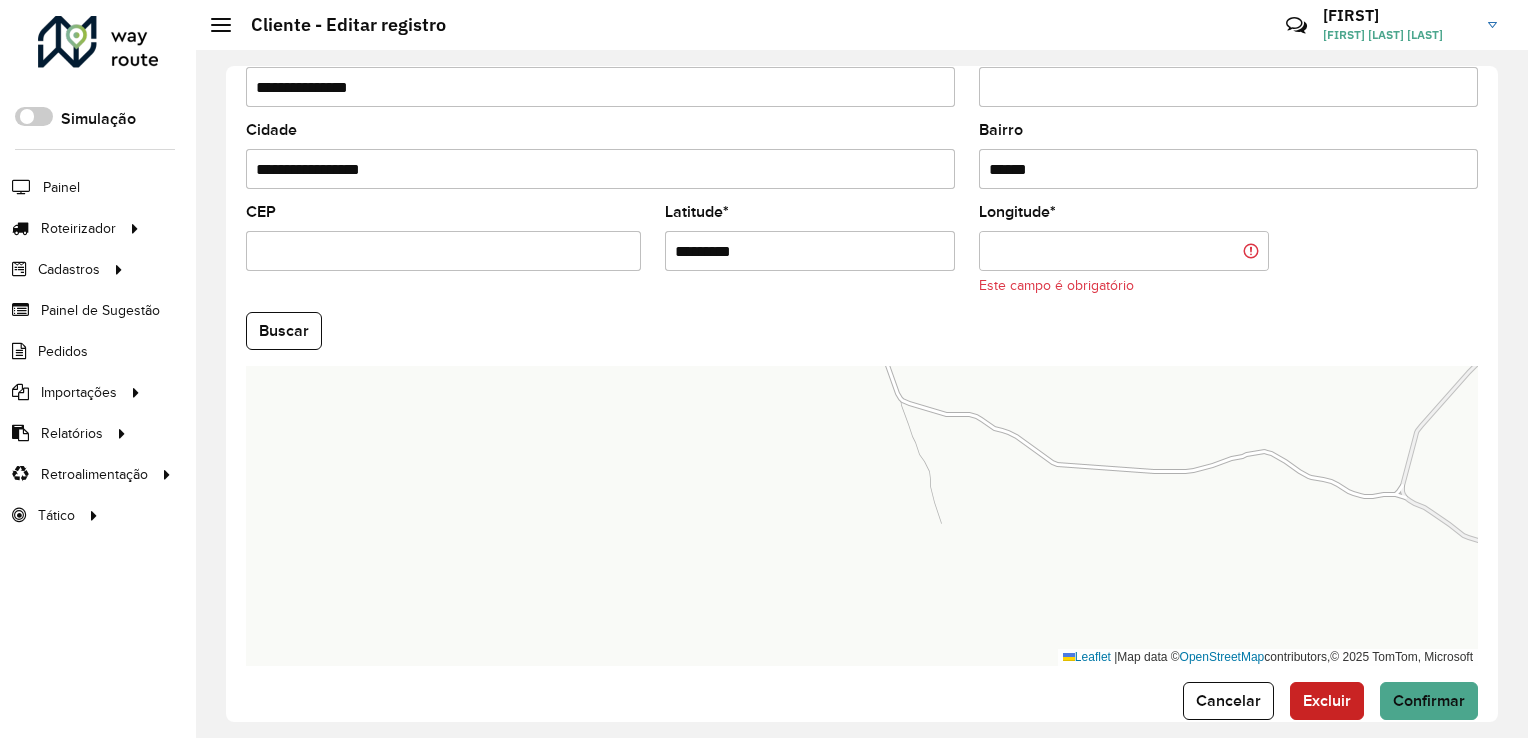 paste on "**********" 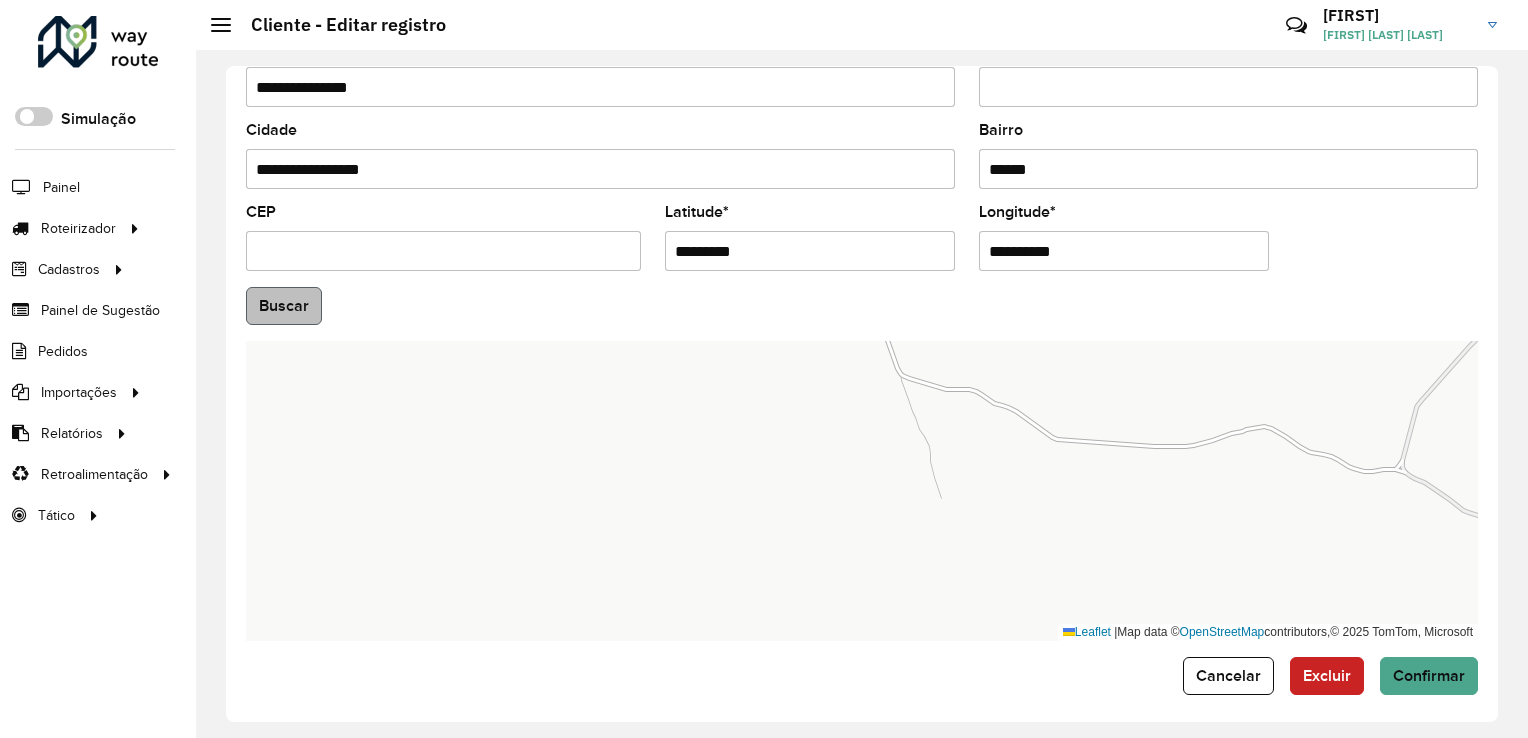 type on "**********" 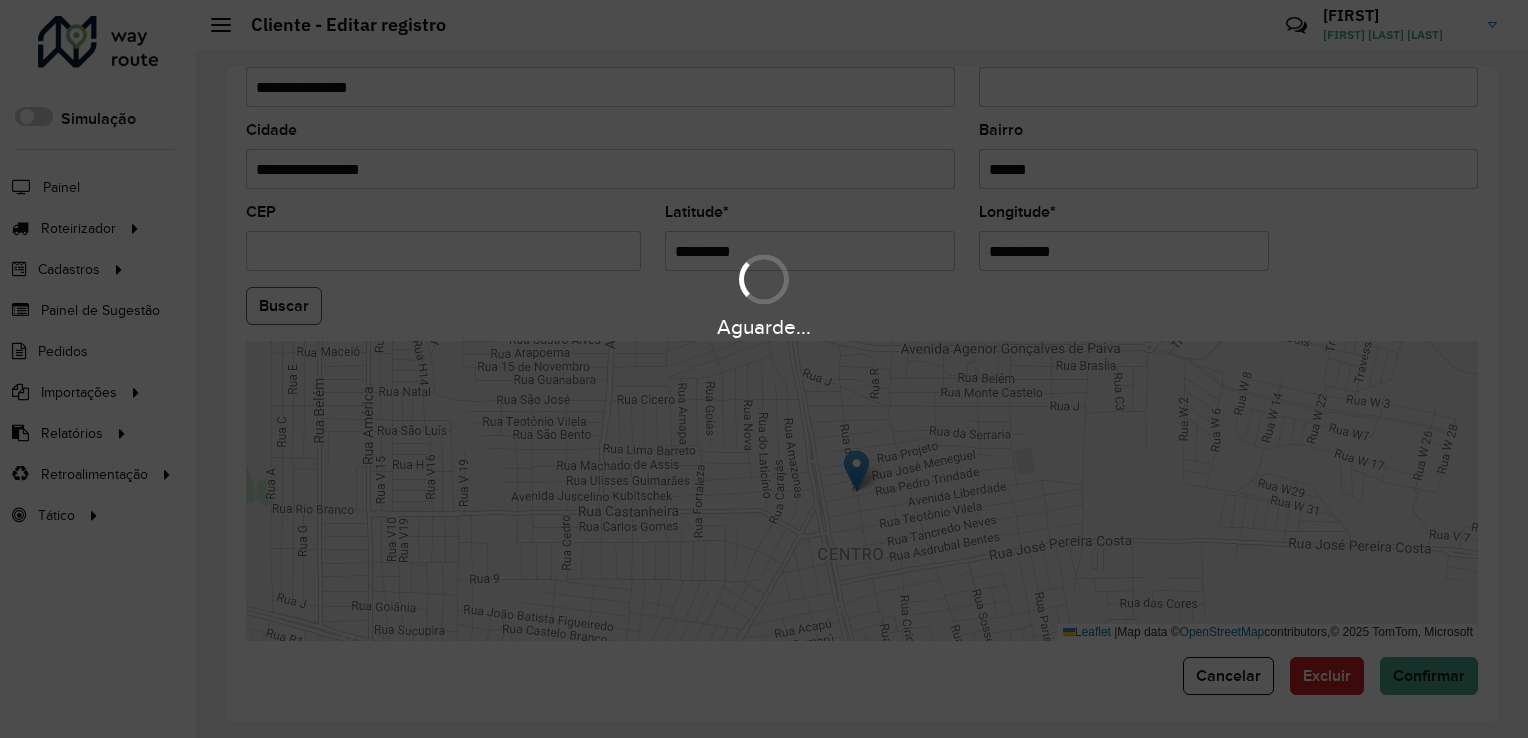 click on "Aguarde...  Pop-up bloqueado!  Seu navegador bloqueou automáticamente a abertura de uma nova janela.   Acesse as configurações e adicione o endereço do sistema a lista de permissão.   Fechar  Roteirizador AmbevTech Simulação Painel Roteirizador Entregas Vendas Cadastros Checkpoint Classificações de venda Cliente Consulta de setores Depósito Disponibilidade de veículos Fator tipo de produto Gabarito planner Grupo Rota Fator Tipo Produto Grupo de rotas exclusiva Grupo de setores Layout integração Modelo Parada Pedágio Perfil de Vendedor Ponto de apoio FAD Produto Restrição de Atendimento Planner Rodízio de placa Rota exclusiva FAD Rótulo Setor Setor Planner Tipo de cliente Tipo de veículo Tipo de veículo RN Transportadora Vendedor Veículo Painel de Sugestão Pedidos Importações Classificação e volume de venda Clientes Fator tipo produto Gabarito planner Grade de atendimento Janela de atendimento Localização Pedidos Restrição de Atendimento Planner Tempo de espera Vendedor Veículos" at bounding box center [764, 369] 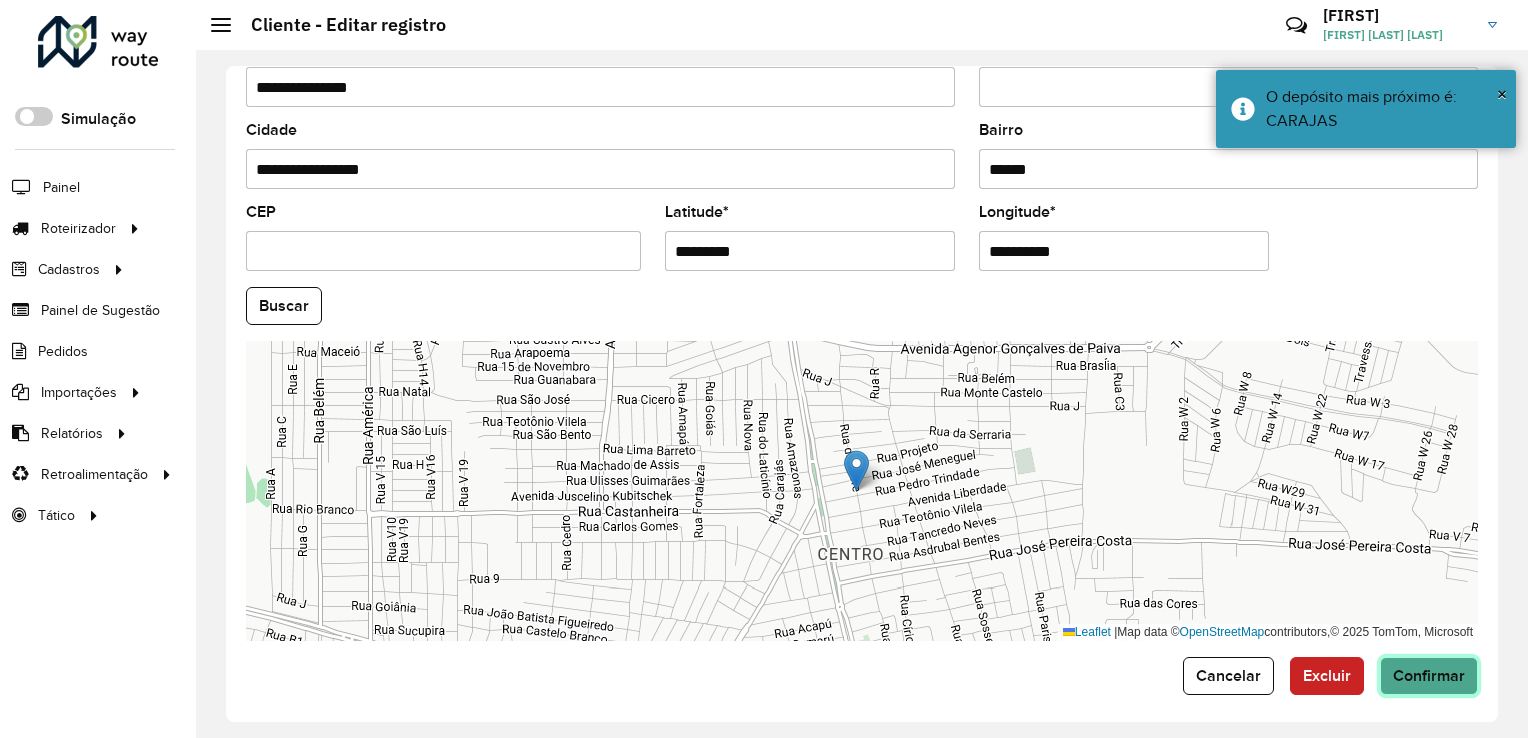 click on "Confirmar" 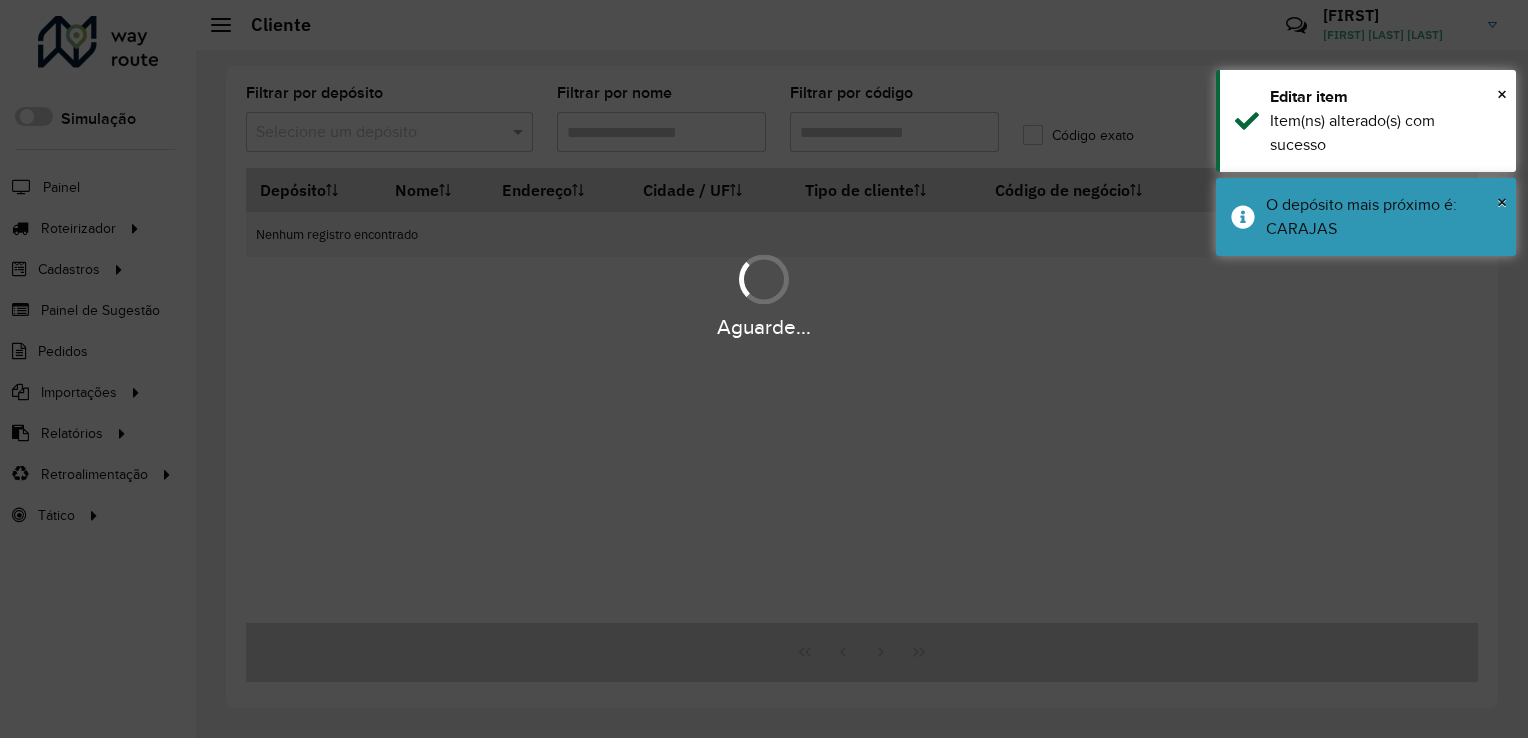 type on "****" 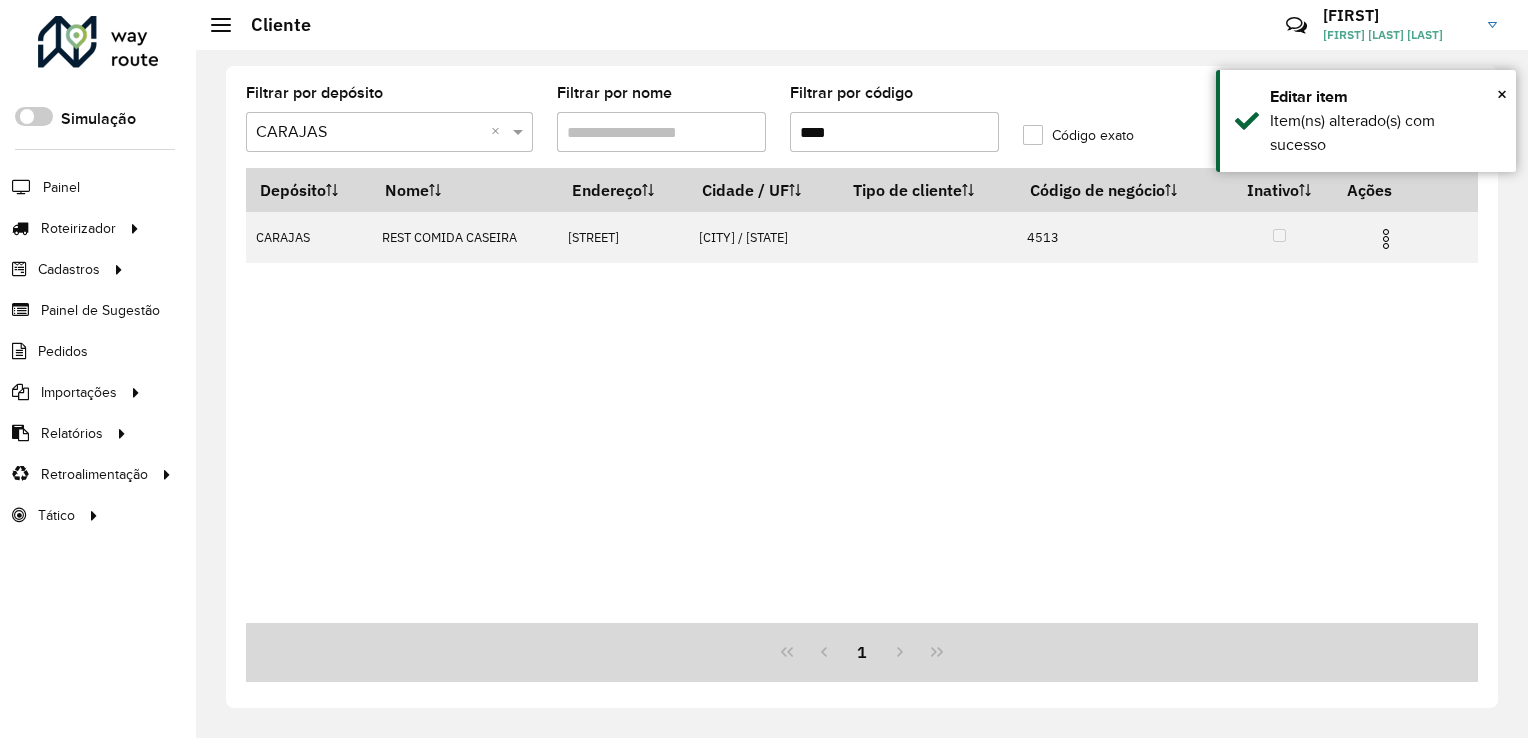 drag, startPoint x: 820, startPoint y: 134, endPoint x: 769, endPoint y: 131, distance: 51.088158 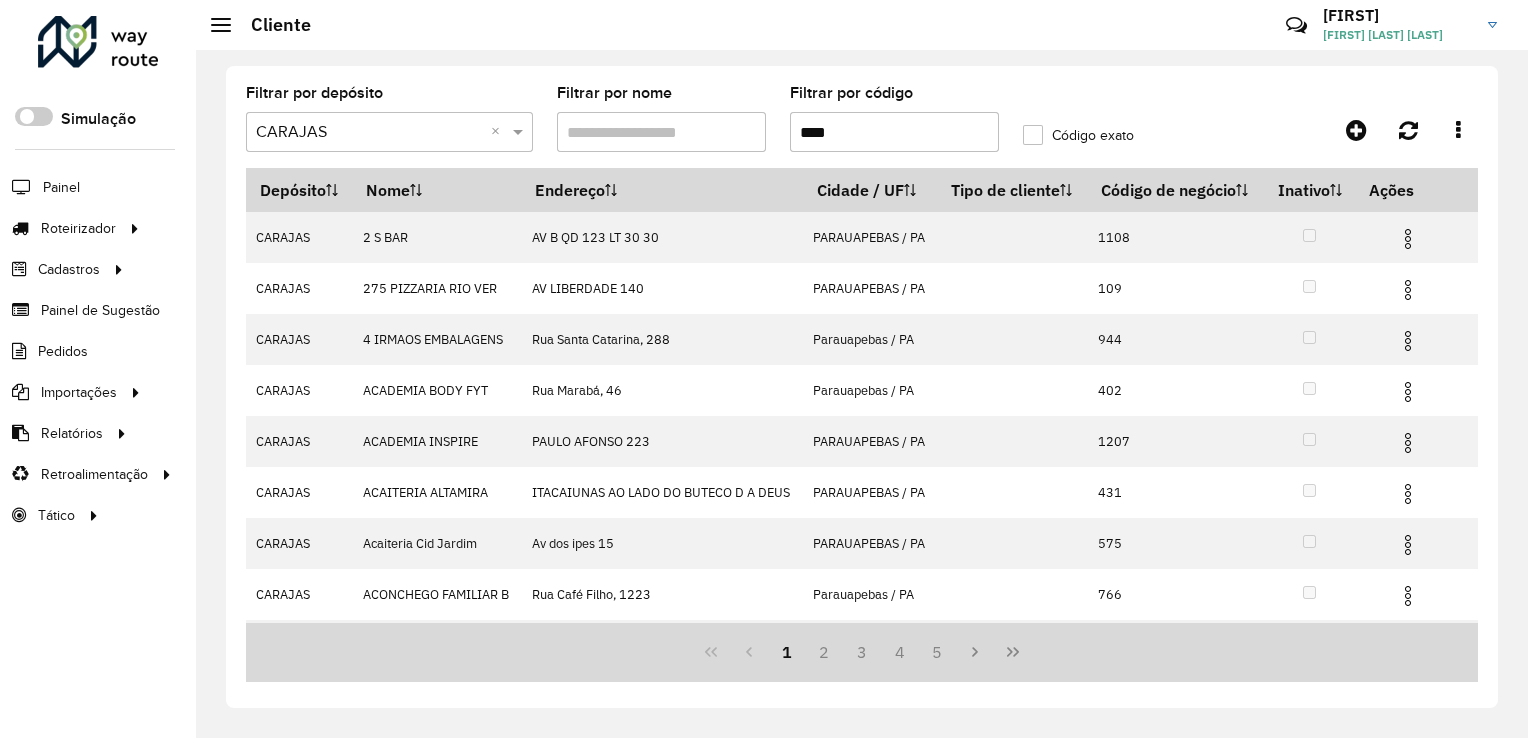 type on "****" 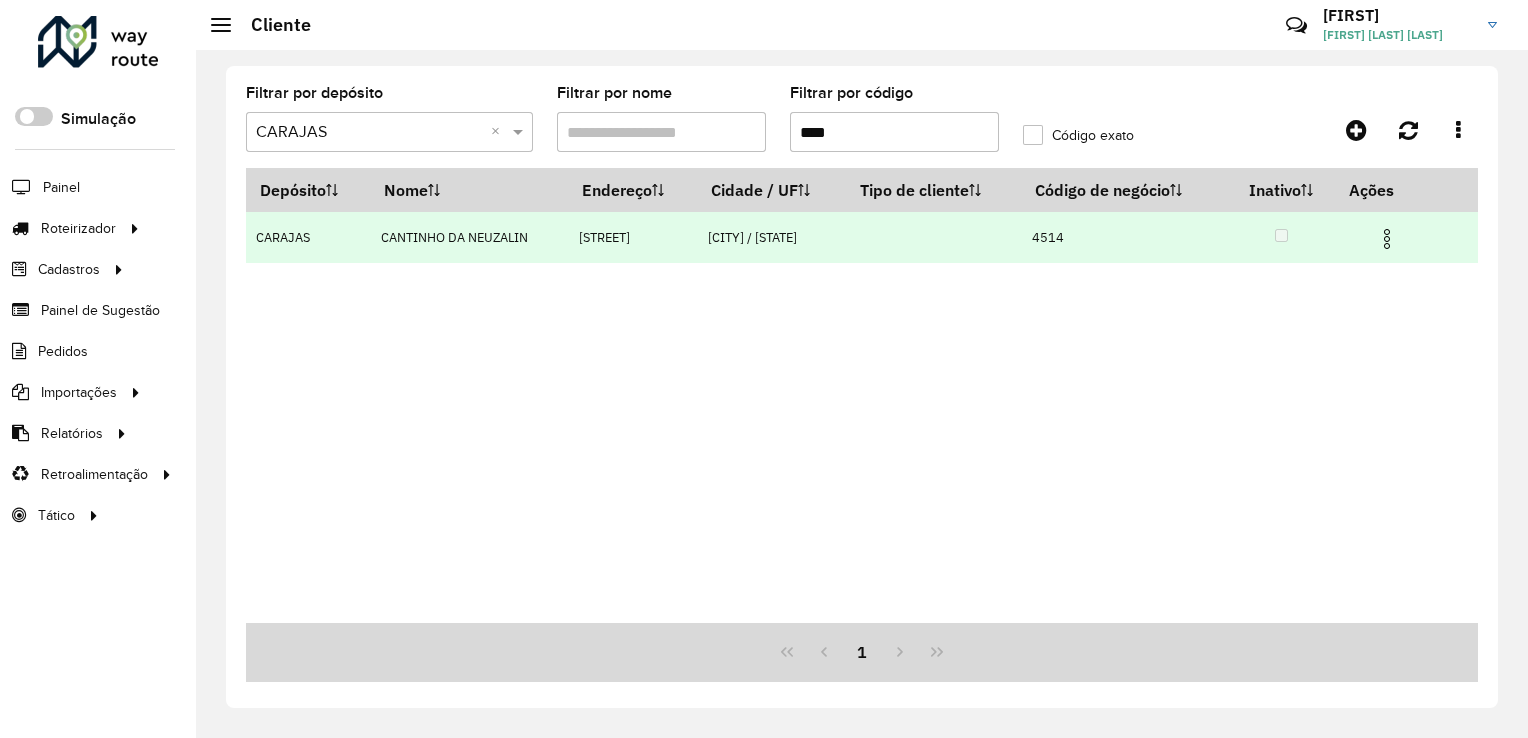 click at bounding box center (1387, 239) 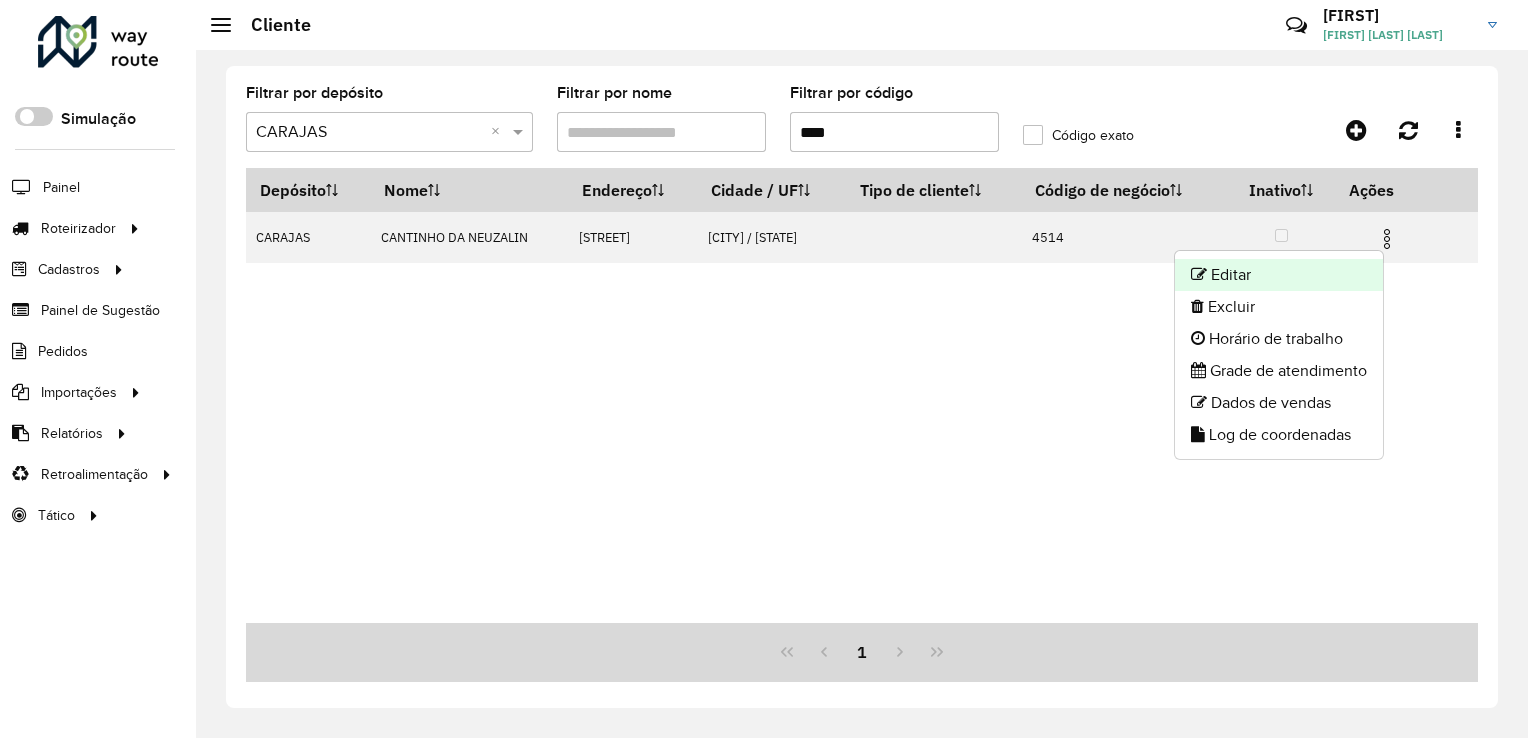 click on "Editar" 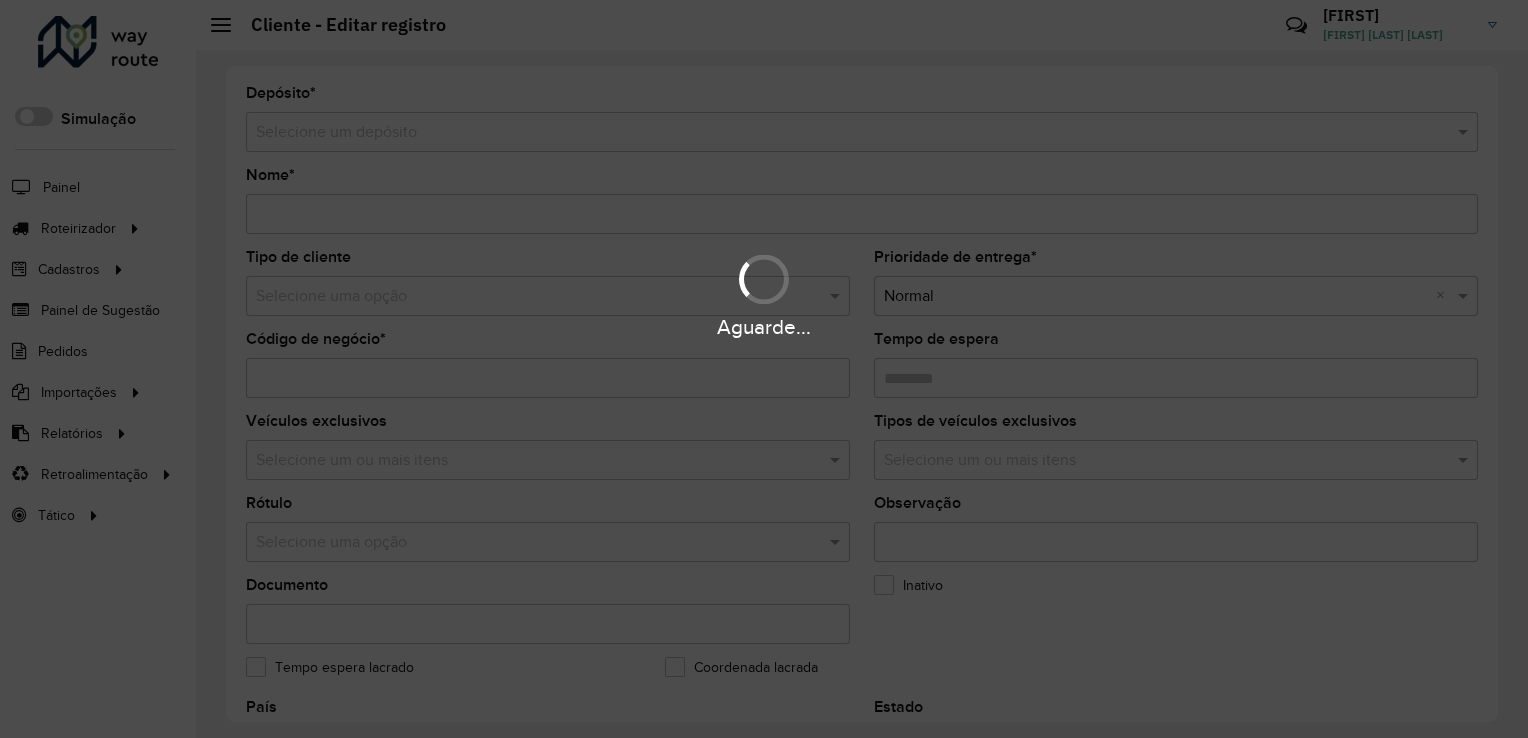 type on "**********" 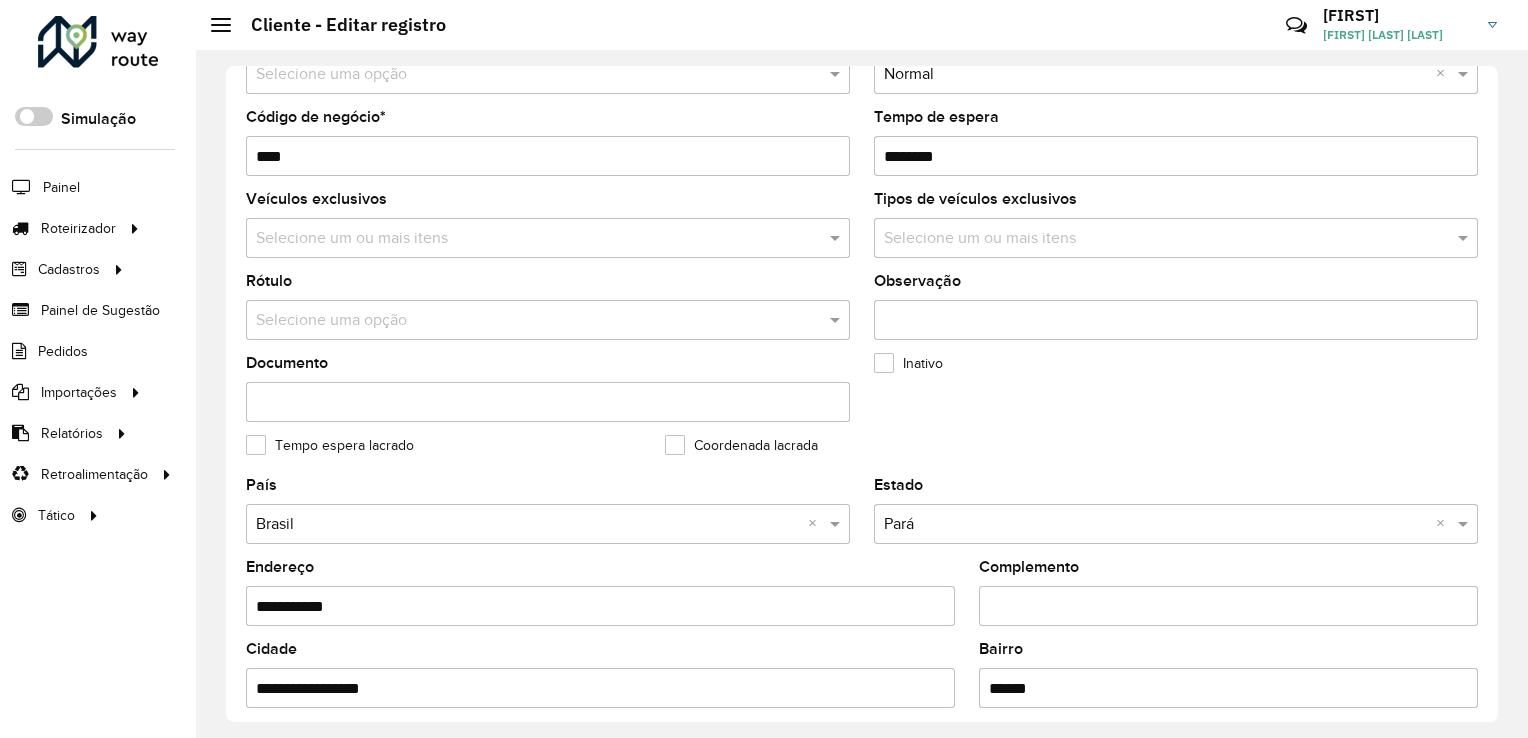 scroll, scrollTop: 500, scrollLeft: 0, axis: vertical 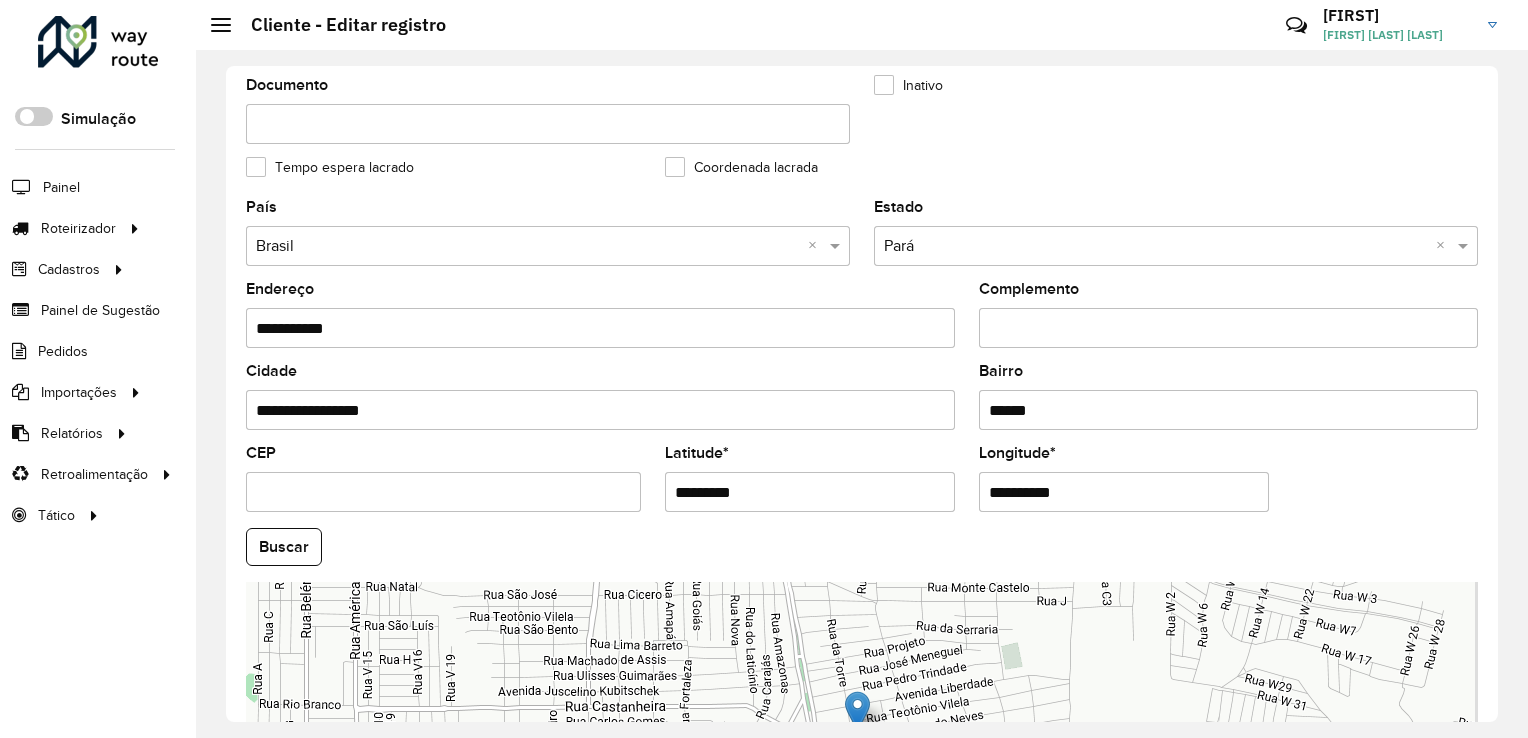 drag, startPoint x: 768, startPoint y: 494, endPoint x: 632, endPoint y: 496, distance: 136.01471 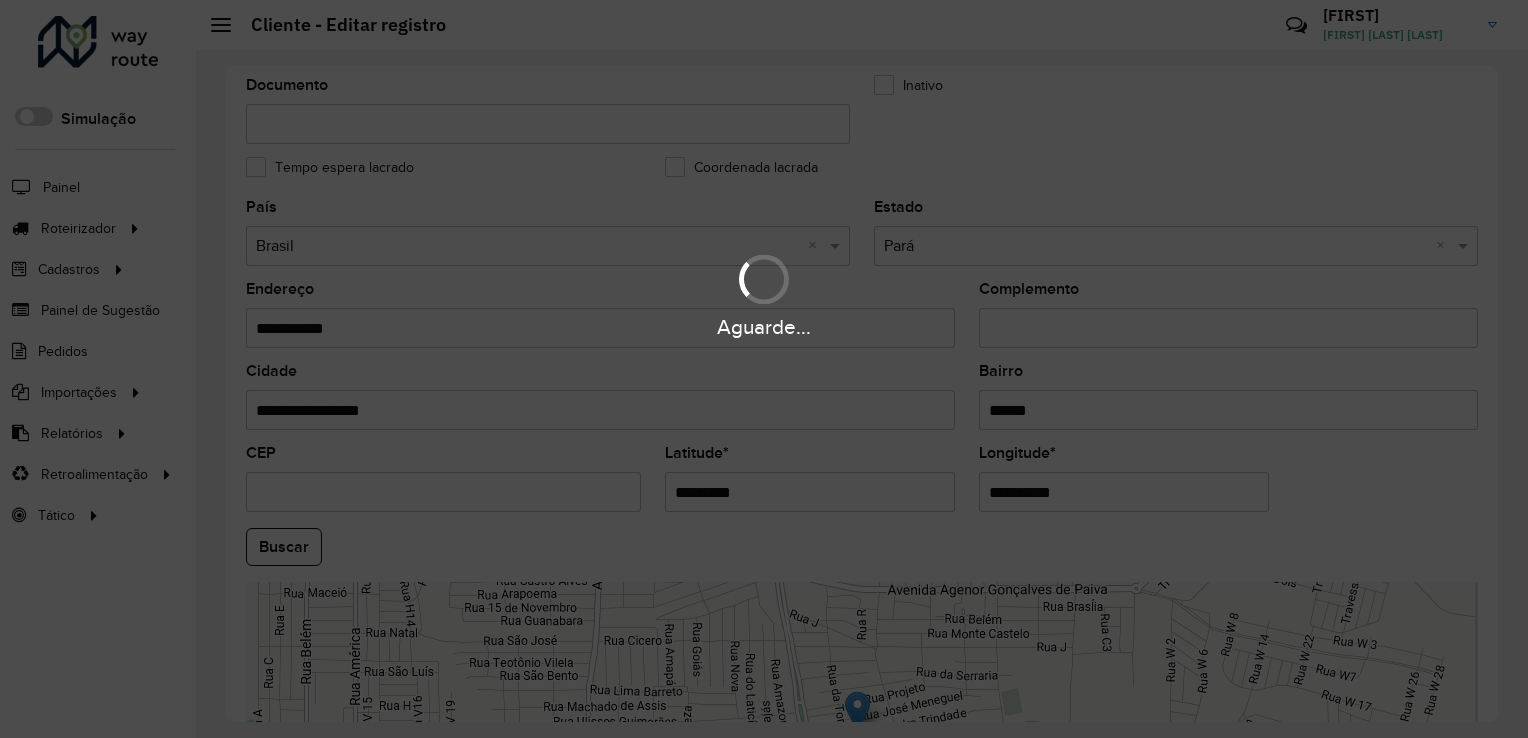 drag, startPoint x: 1074, startPoint y: 483, endPoint x: 948, endPoint y: 506, distance: 128.082 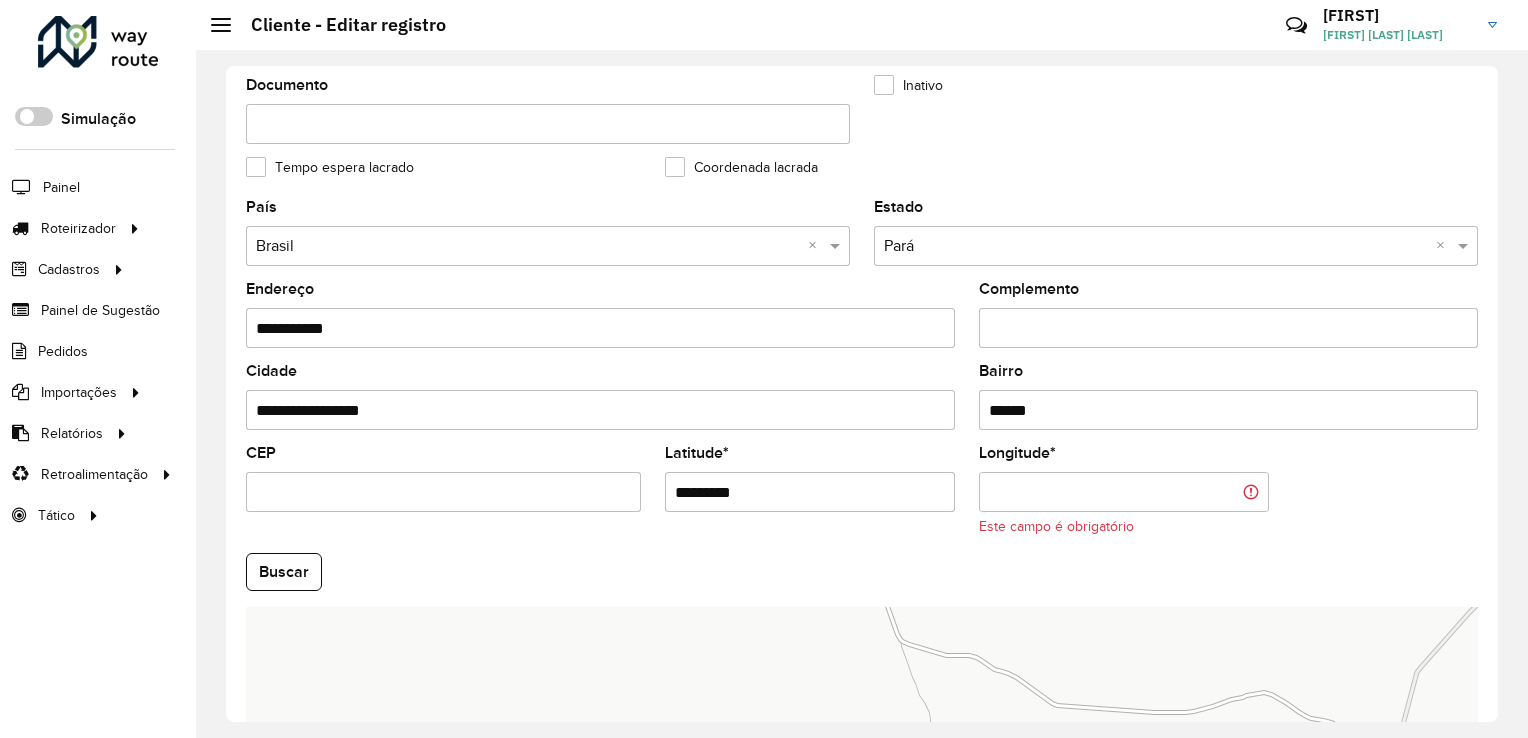 paste on "**********" 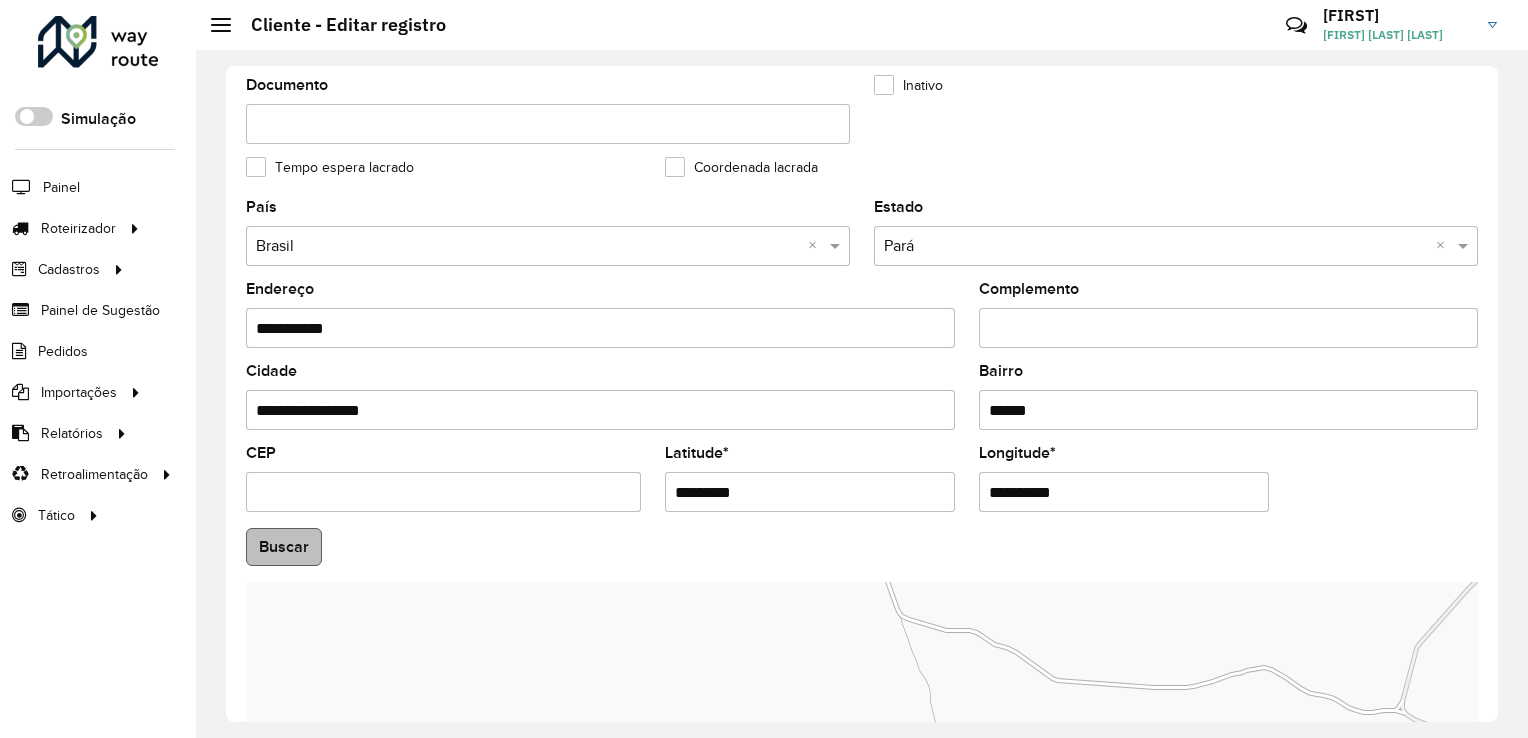 type on "**********" 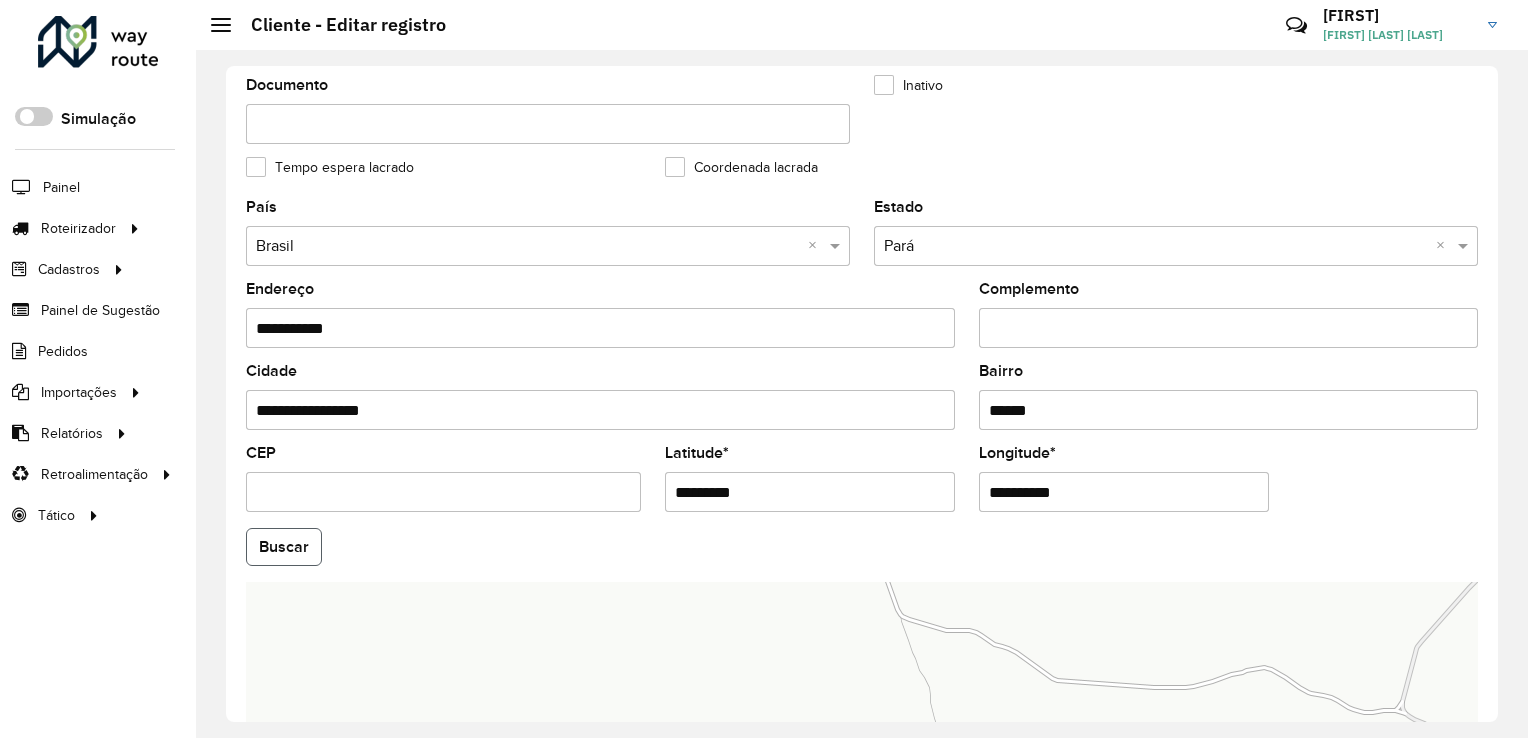 click on "Aguarde...  Pop-up bloqueado!  Seu navegador bloqueou automáticamente a abertura de uma nova janela.   Acesse as configurações e adicione o endereço do sistema a lista de permissão.   Fechar  Roteirizador AmbevTech Simulação Painel Roteirizador Entregas Vendas Cadastros Checkpoint Classificações de venda Cliente Consulta de setores Depósito Disponibilidade de veículos Fator tipo de produto Gabarito planner Grupo Rota Fator Tipo Produto Grupo de rotas exclusiva Grupo de setores Layout integração Modelo Parada Pedágio Perfil de Vendedor Ponto de apoio FAD Produto Restrição de Atendimento Planner Rodízio de placa Rota exclusiva FAD Rótulo Setor Setor Planner Tipo de cliente Tipo de veículo Tipo de veículo RN Transportadora Vendedor Veículo Painel de Sugestão Pedidos Importações Classificação e volume de venda Clientes Fator tipo produto Gabarito planner Grade de atendimento Janela de atendimento Localização Pedidos Restrição de Atendimento Planner Tempo de espera Vendedor Veículos" at bounding box center [764, 369] 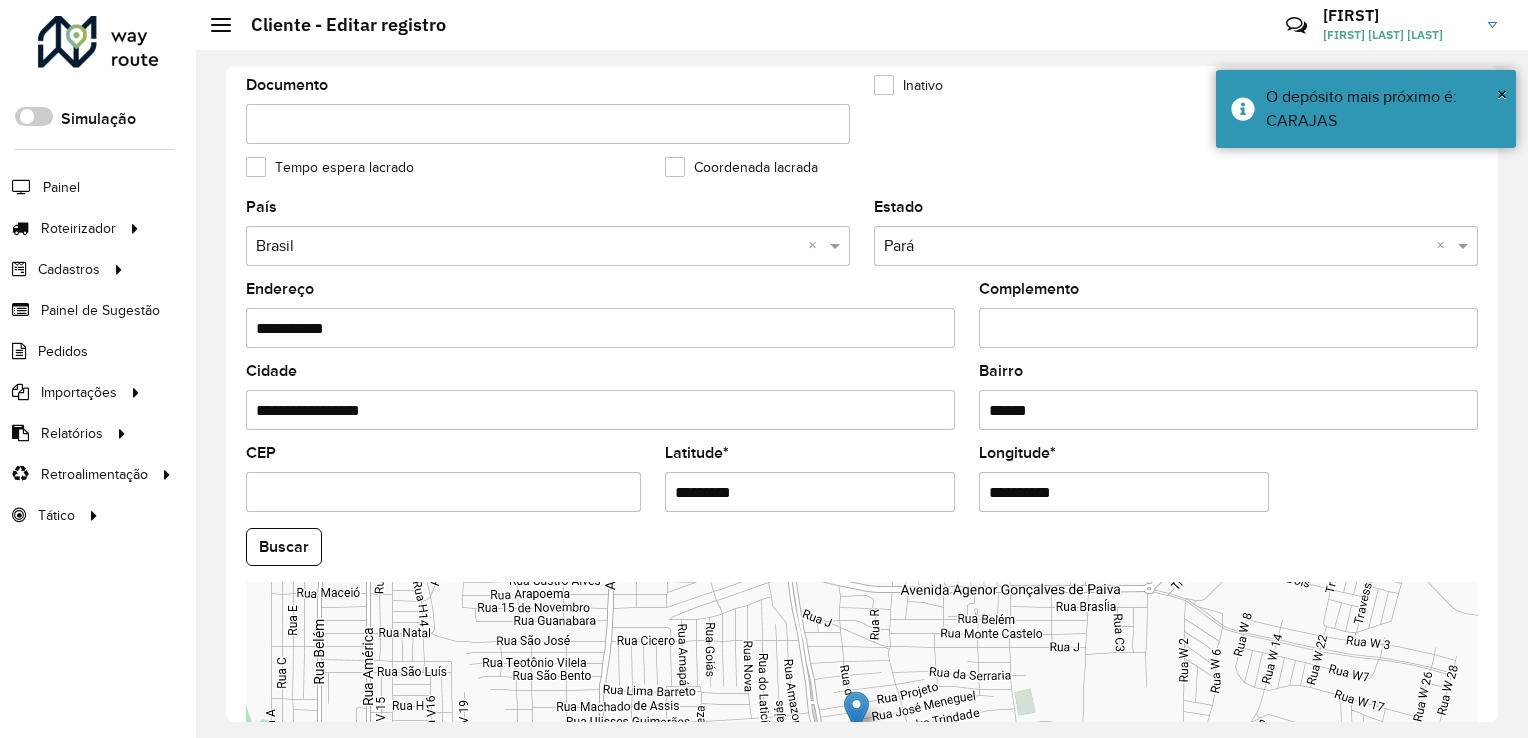 scroll, scrollTop: 741, scrollLeft: 0, axis: vertical 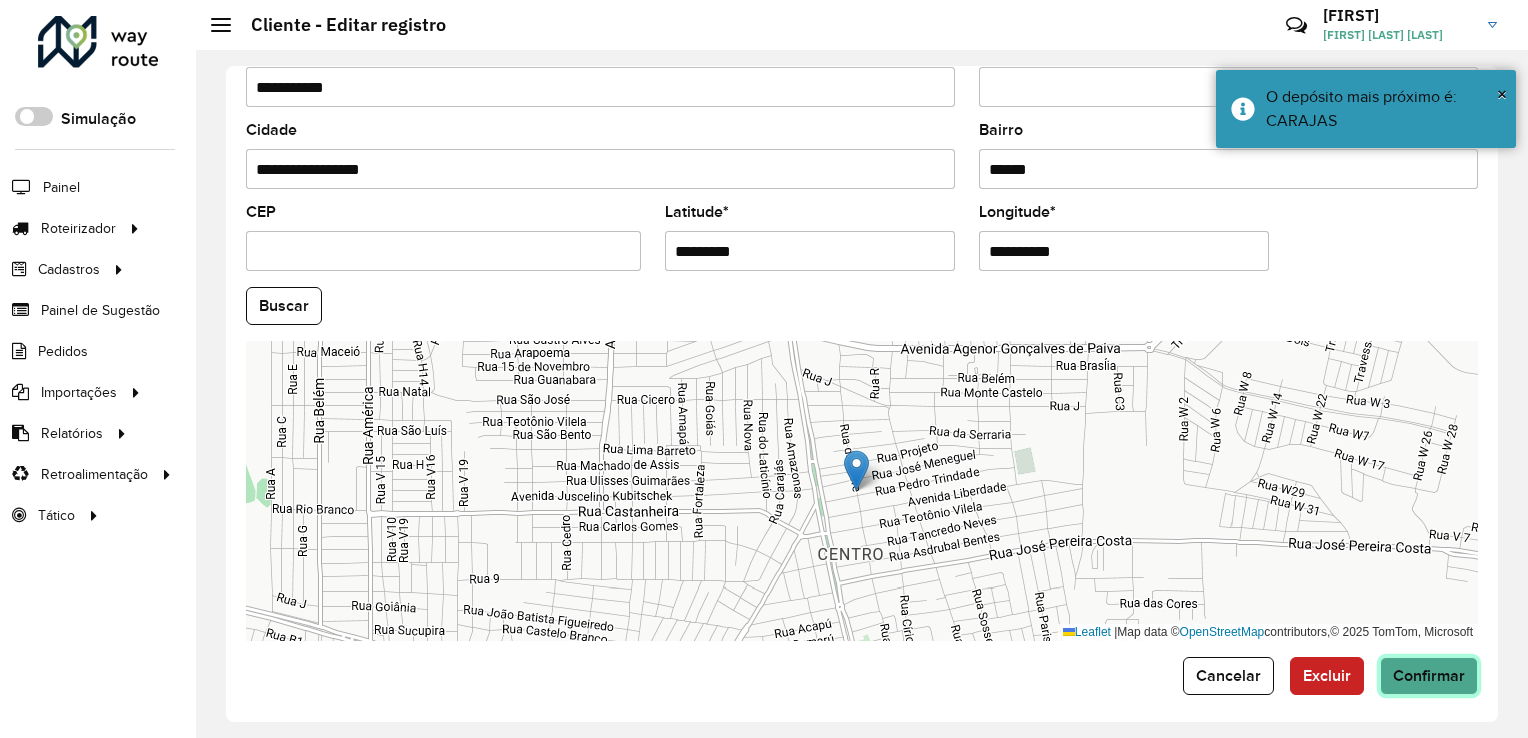 click on "Confirmar" 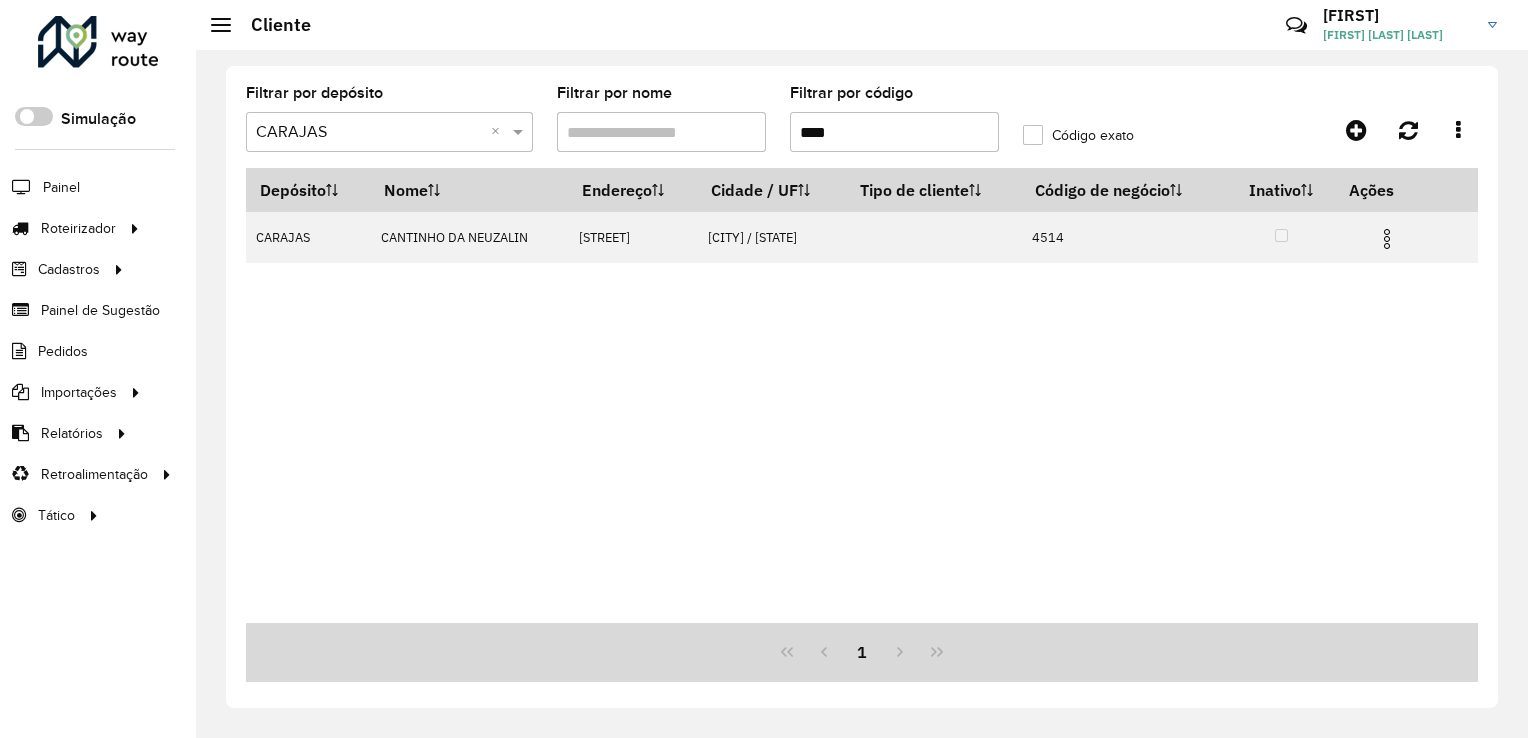 click on "****" at bounding box center (894, 132) 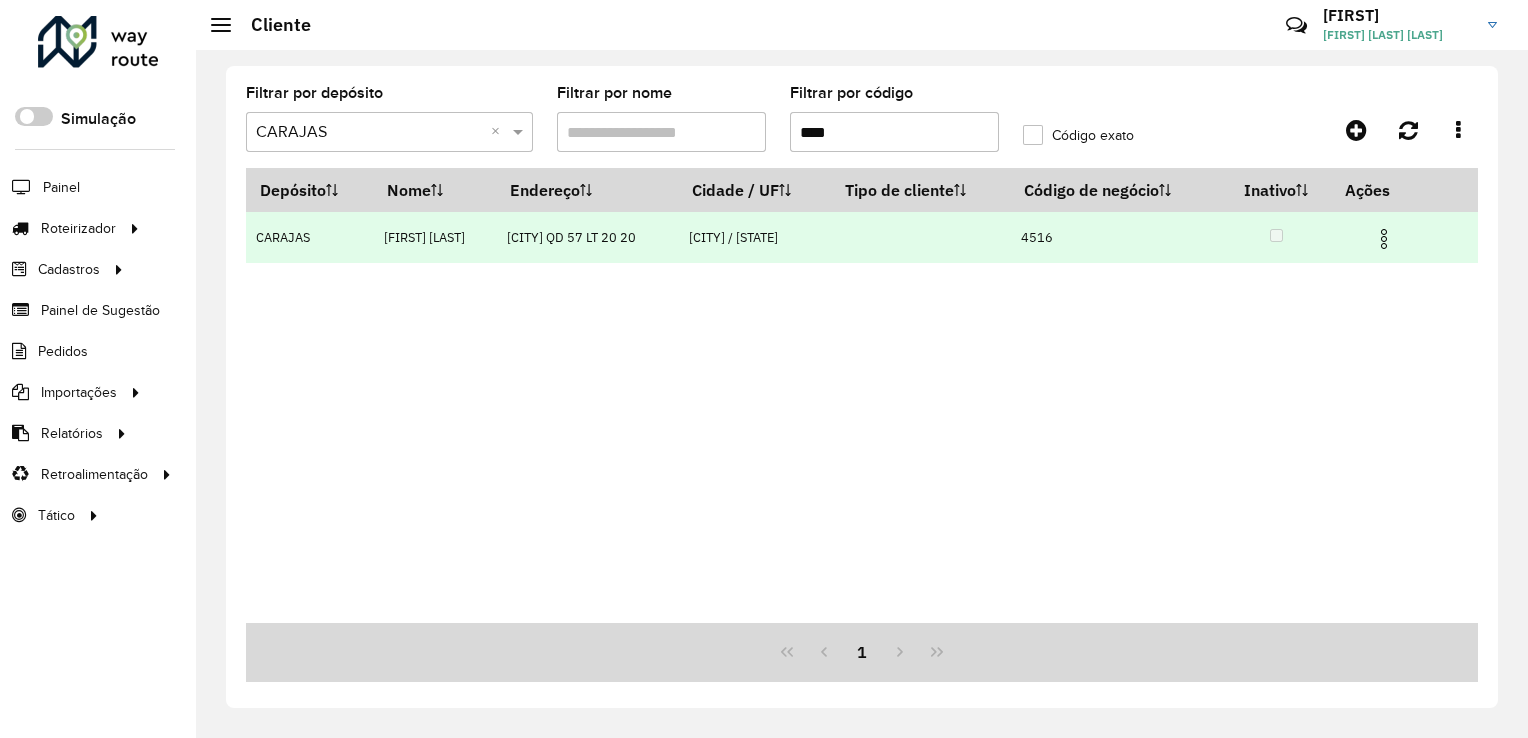 click at bounding box center [1384, 239] 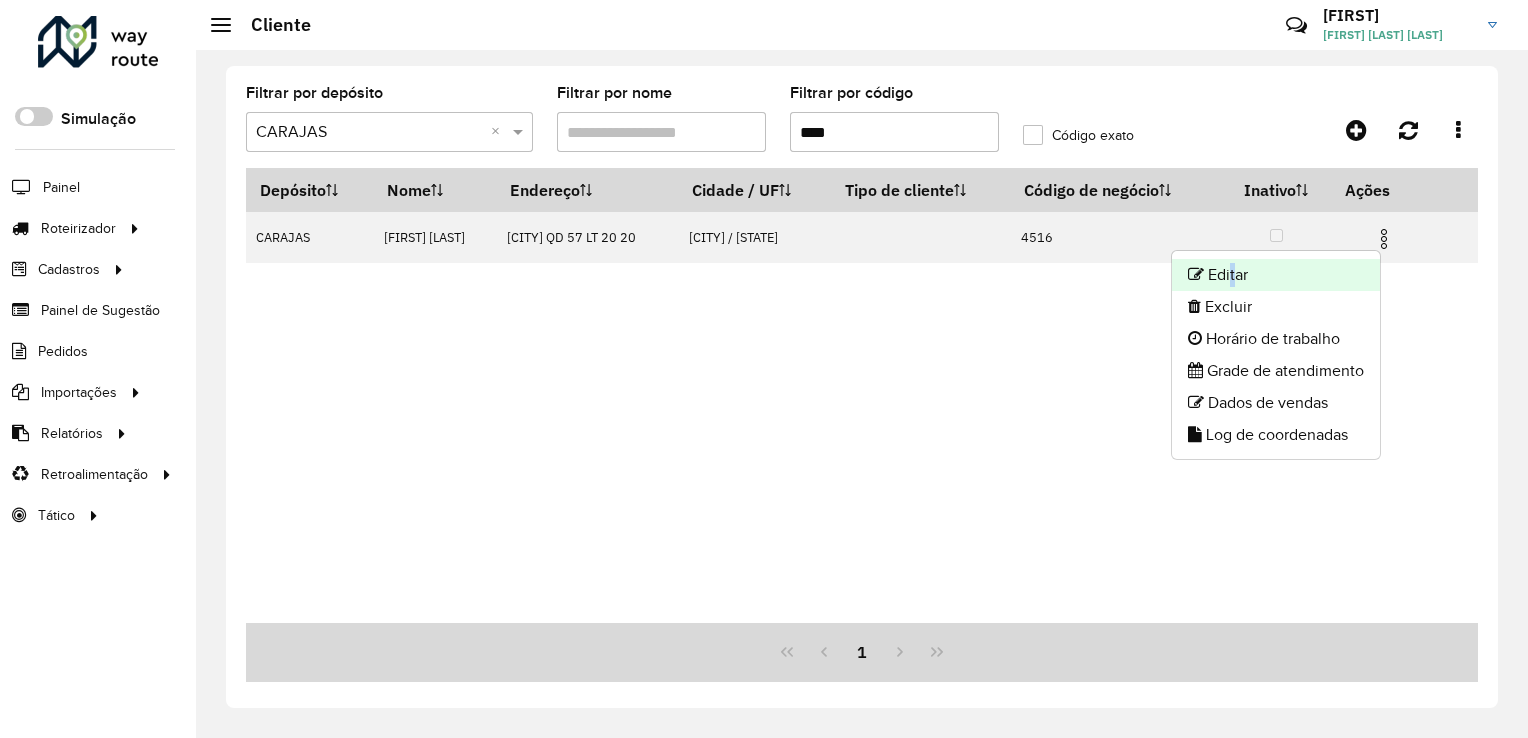 click on "Editar" 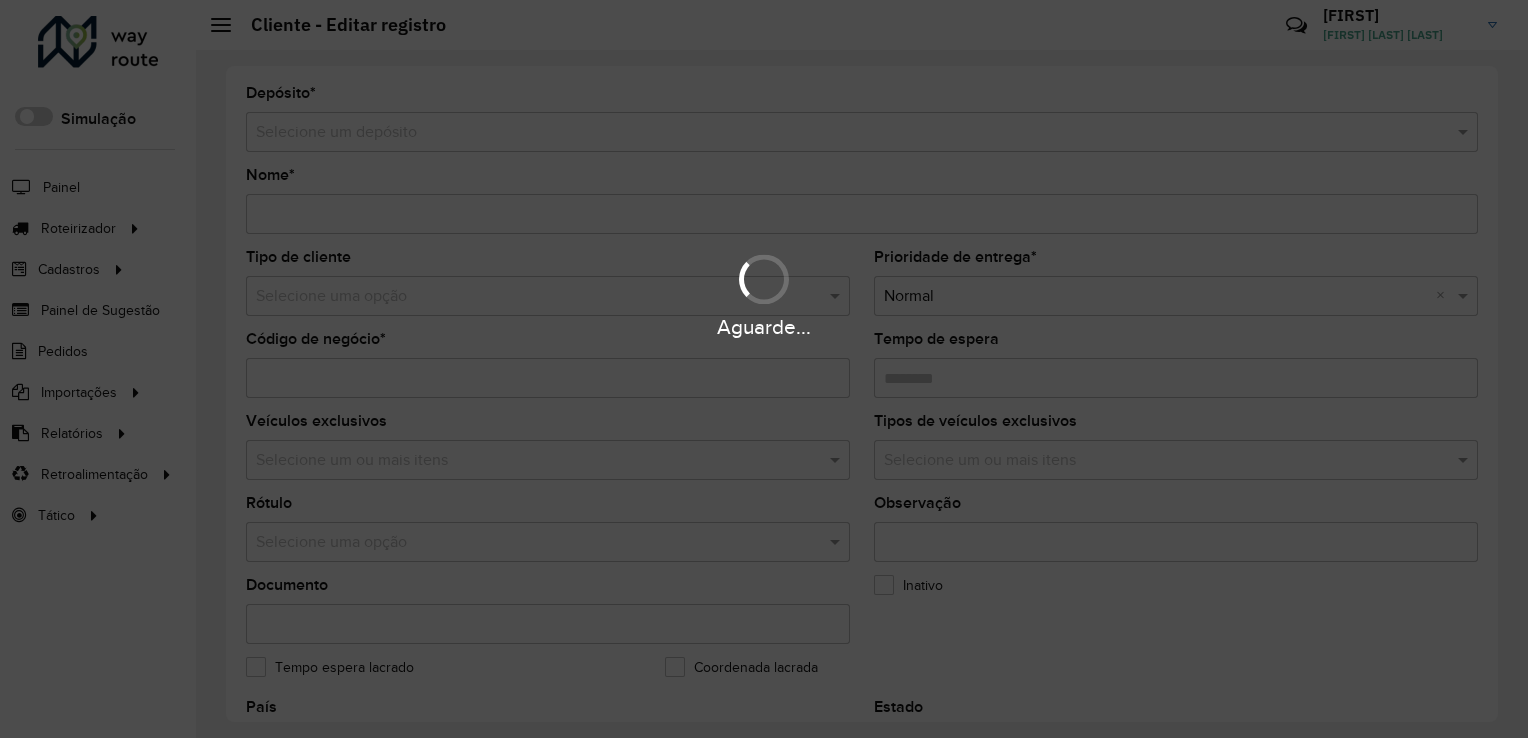 type on "**********" 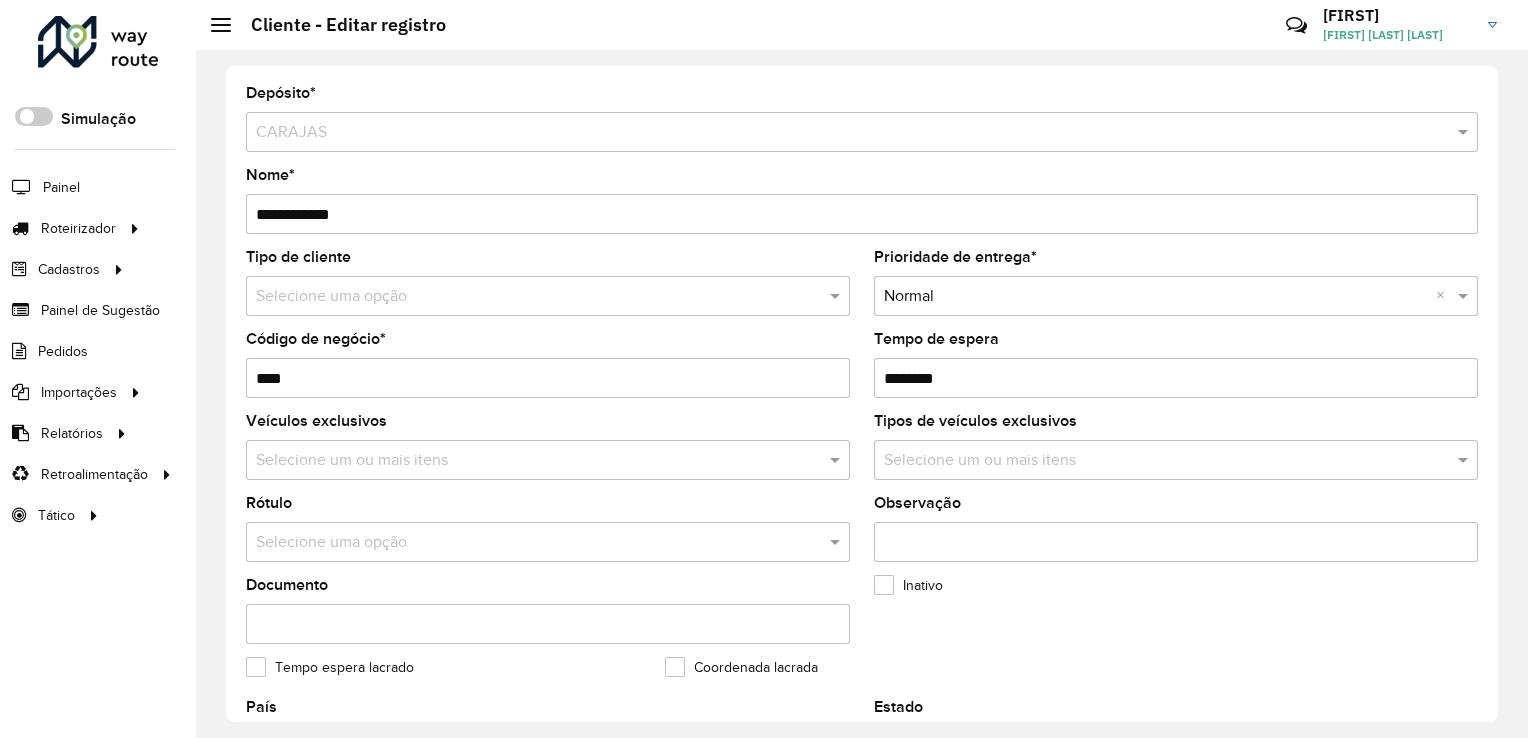 scroll, scrollTop: 500, scrollLeft: 0, axis: vertical 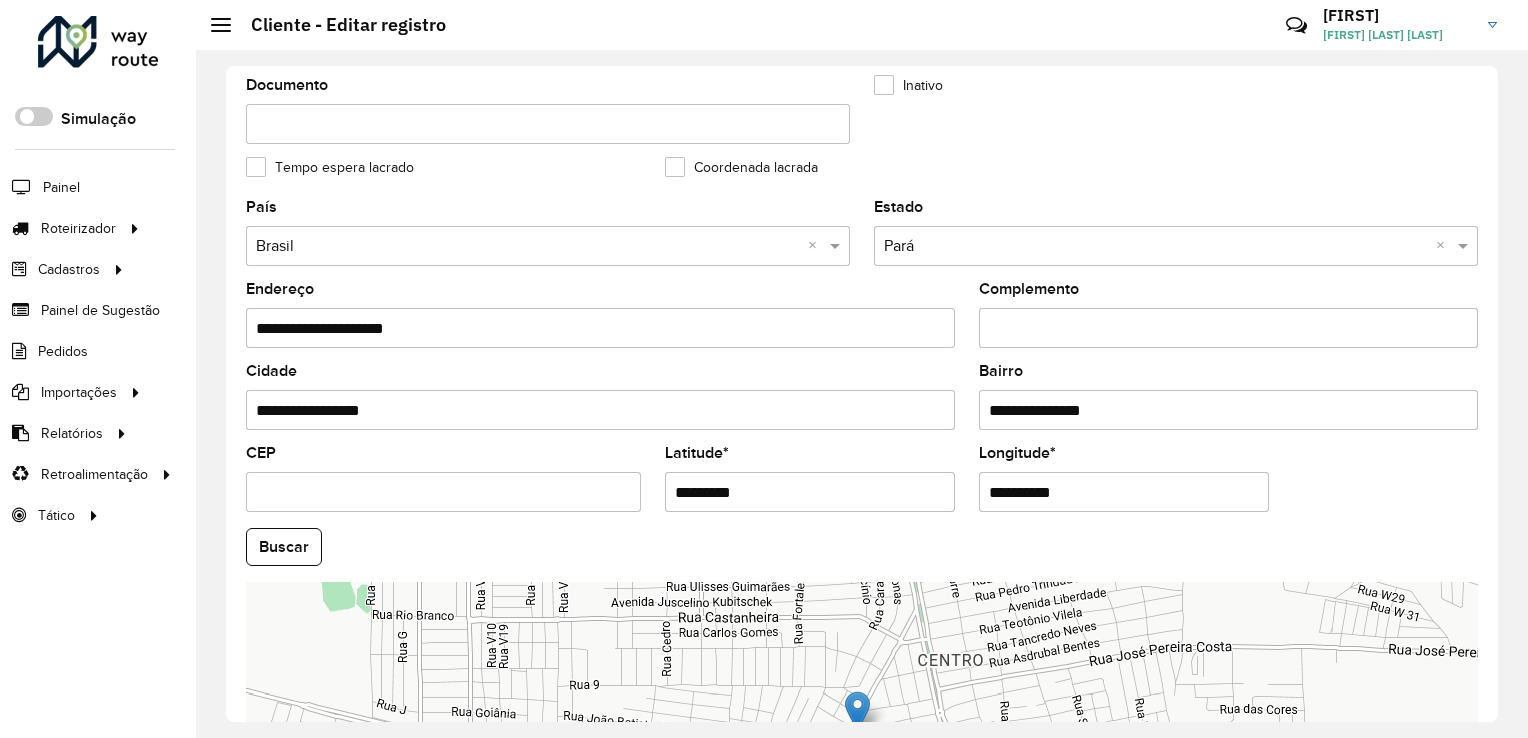 drag, startPoint x: 759, startPoint y: 495, endPoint x: 615, endPoint y: 504, distance: 144.28098 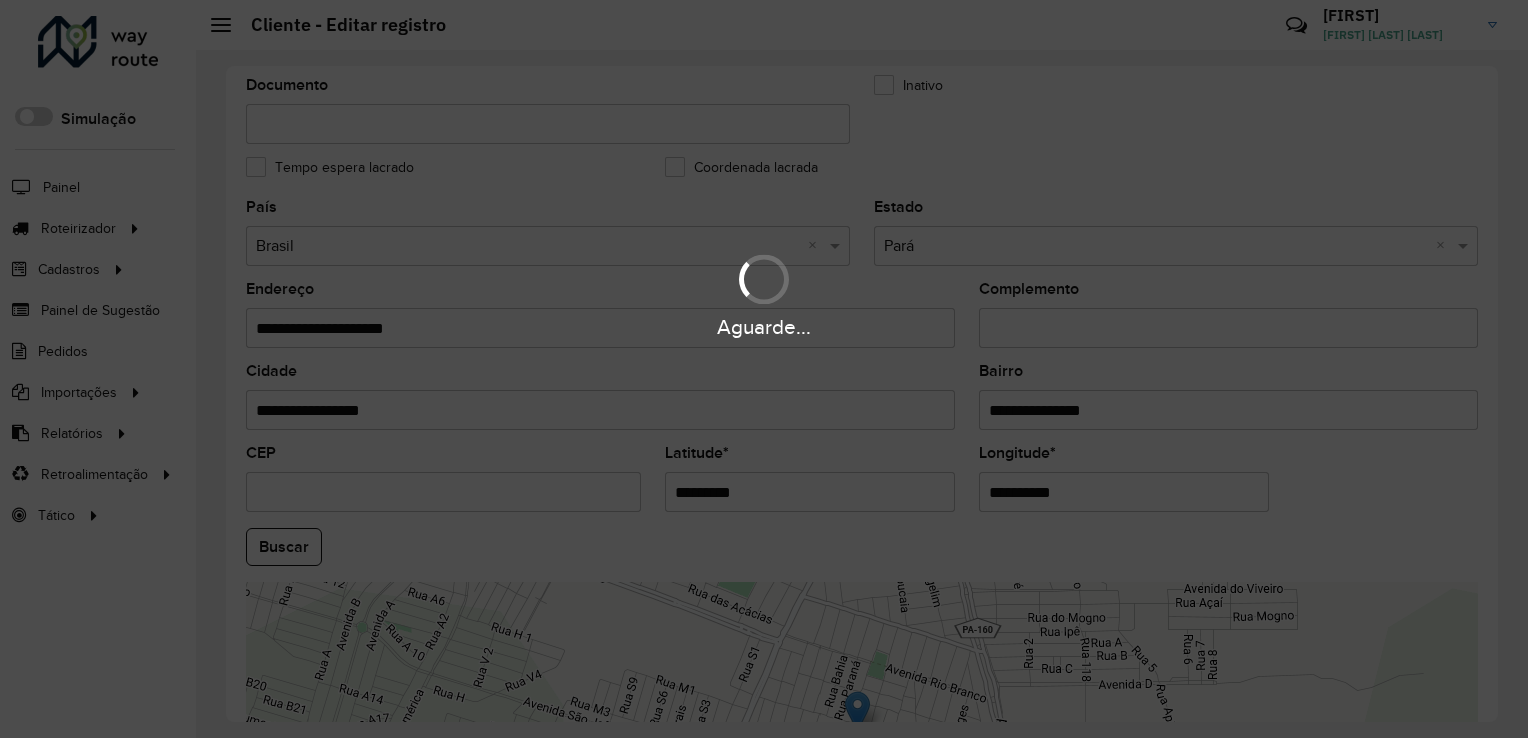 drag, startPoint x: 1109, startPoint y: 486, endPoint x: 951, endPoint y: 498, distance: 158.45505 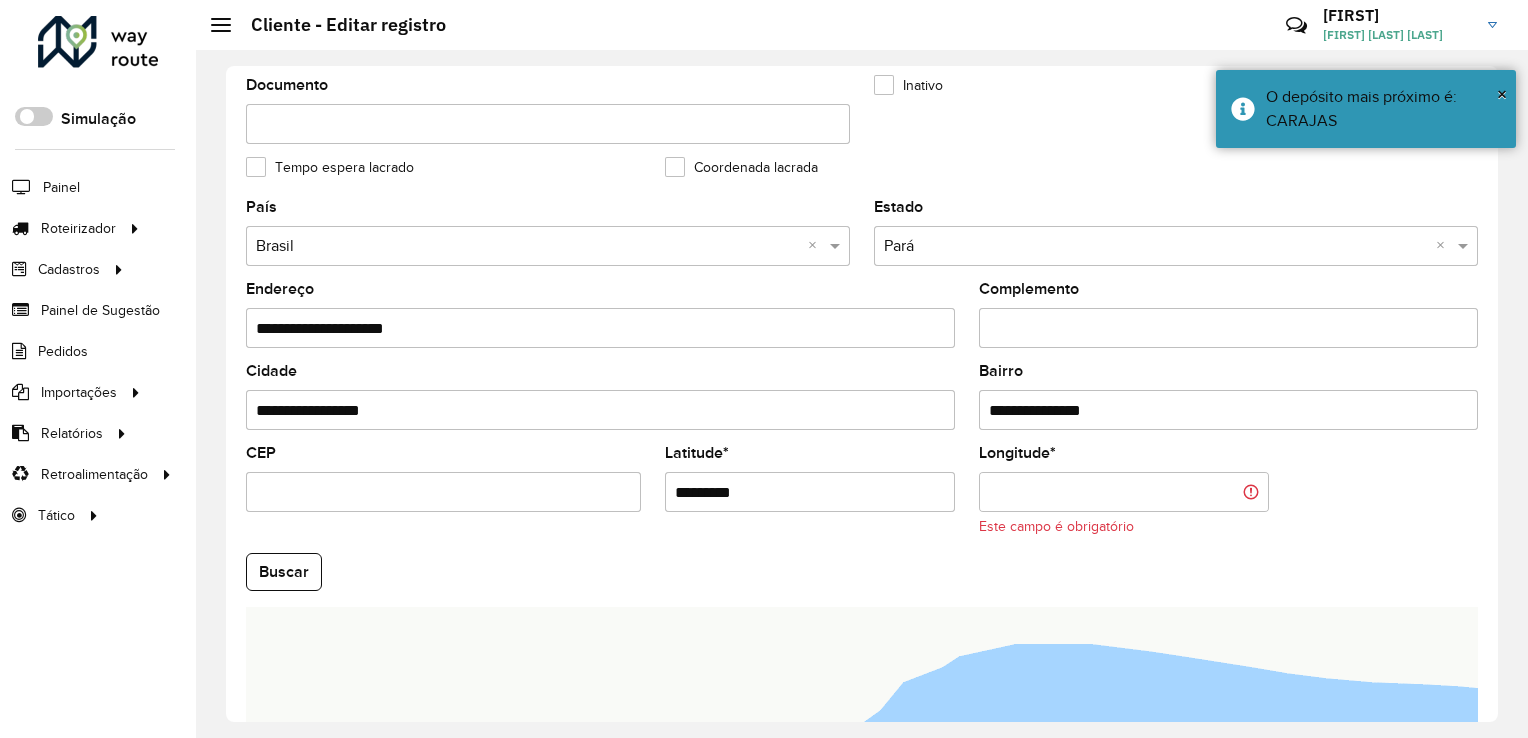 paste on "**********" 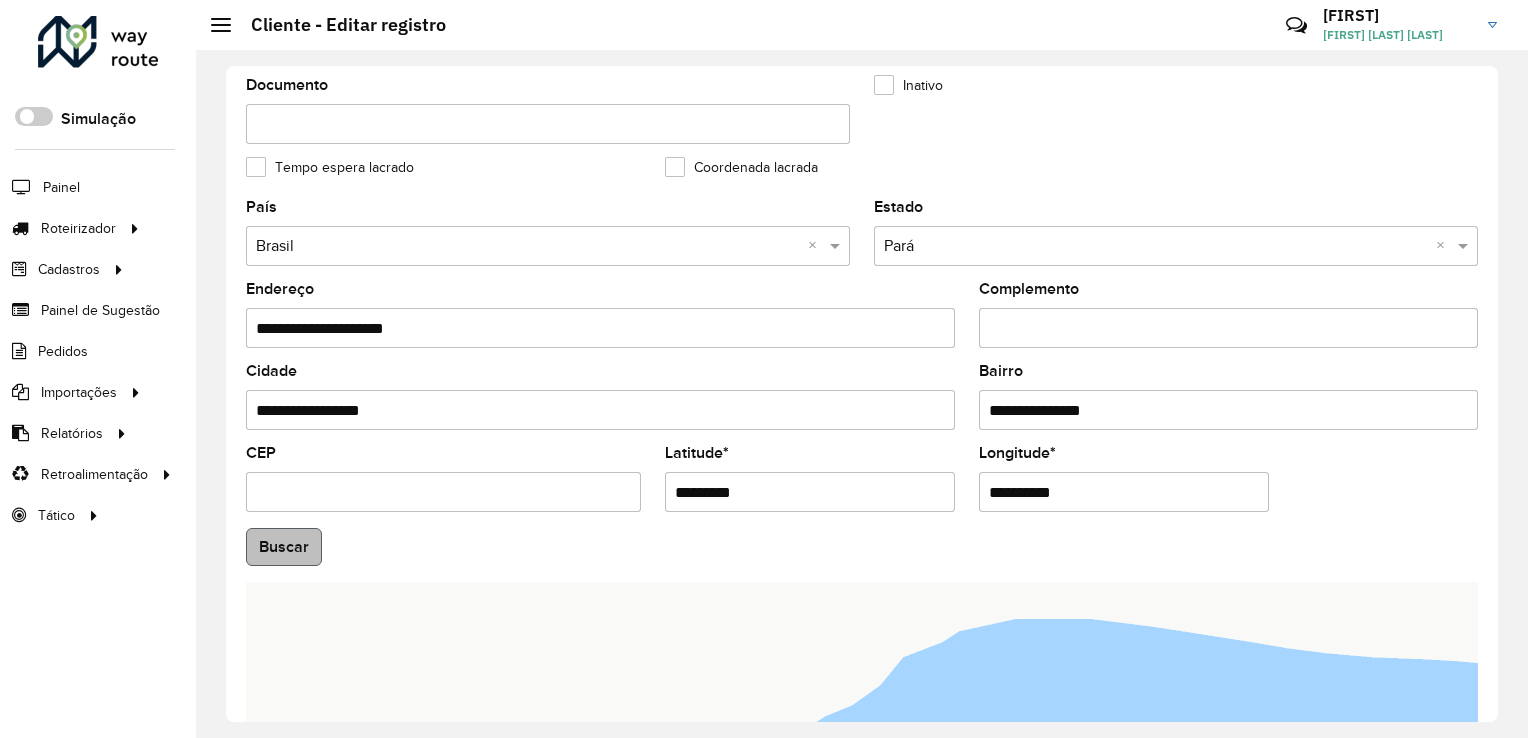 type on "**********" 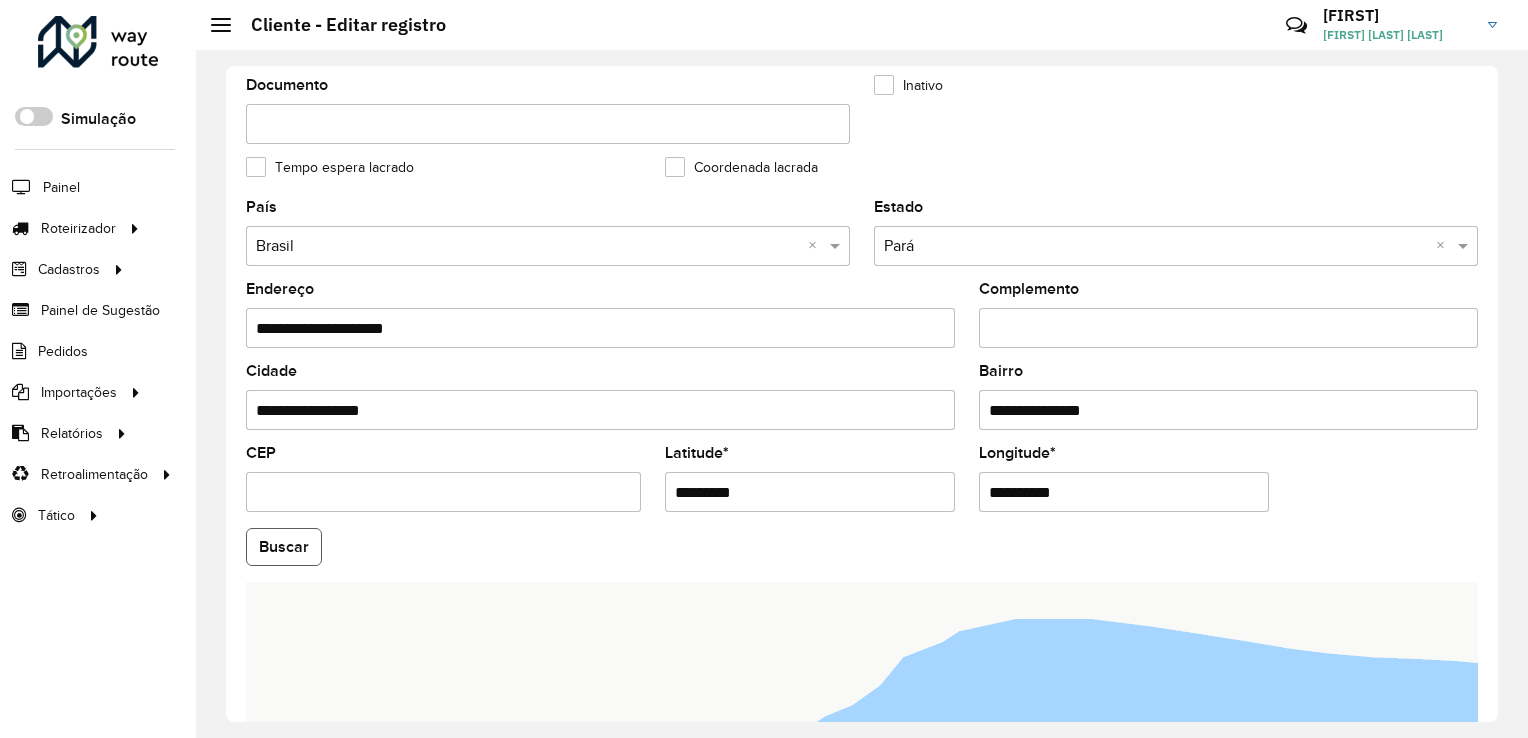 click on "Aguarde...  Pop-up bloqueado!  Seu navegador bloqueou automáticamente a abertura de uma nova janela.   Acesse as configurações e adicione o endereço do sistema a lista de permissão.   Fechar  Roteirizador AmbevTech Simulação Painel Roteirizador Entregas Vendas Cadastros Checkpoint Classificações de venda Cliente Consulta de setores Depósito Disponibilidade de veículos Fator tipo de produto Gabarito planner Grupo Rota Fator Tipo Produto Grupo de rotas exclusiva Grupo de setores Layout integração Modelo Parada Pedágio Perfil de Vendedor Ponto de apoio FAD Produto Restrição de Atendimento Planner Rodízio de placa Rota exclusiva FAD Rótulo Setor Setor Planner Tipo de cliente Tipo de veículo Tipo de veículo RN Transportadora Vendedor Veículo Painel de Sugestão Pedidos Importações Classificação e volume de venda Clientes Fator tipo produto Gabarito planner Grade de atendimento Janela de atendimento Localização Pedidos Restrição de Atendimento Planner Tempo de espera Vendedor Veículos" at bounding box center [764, 369] 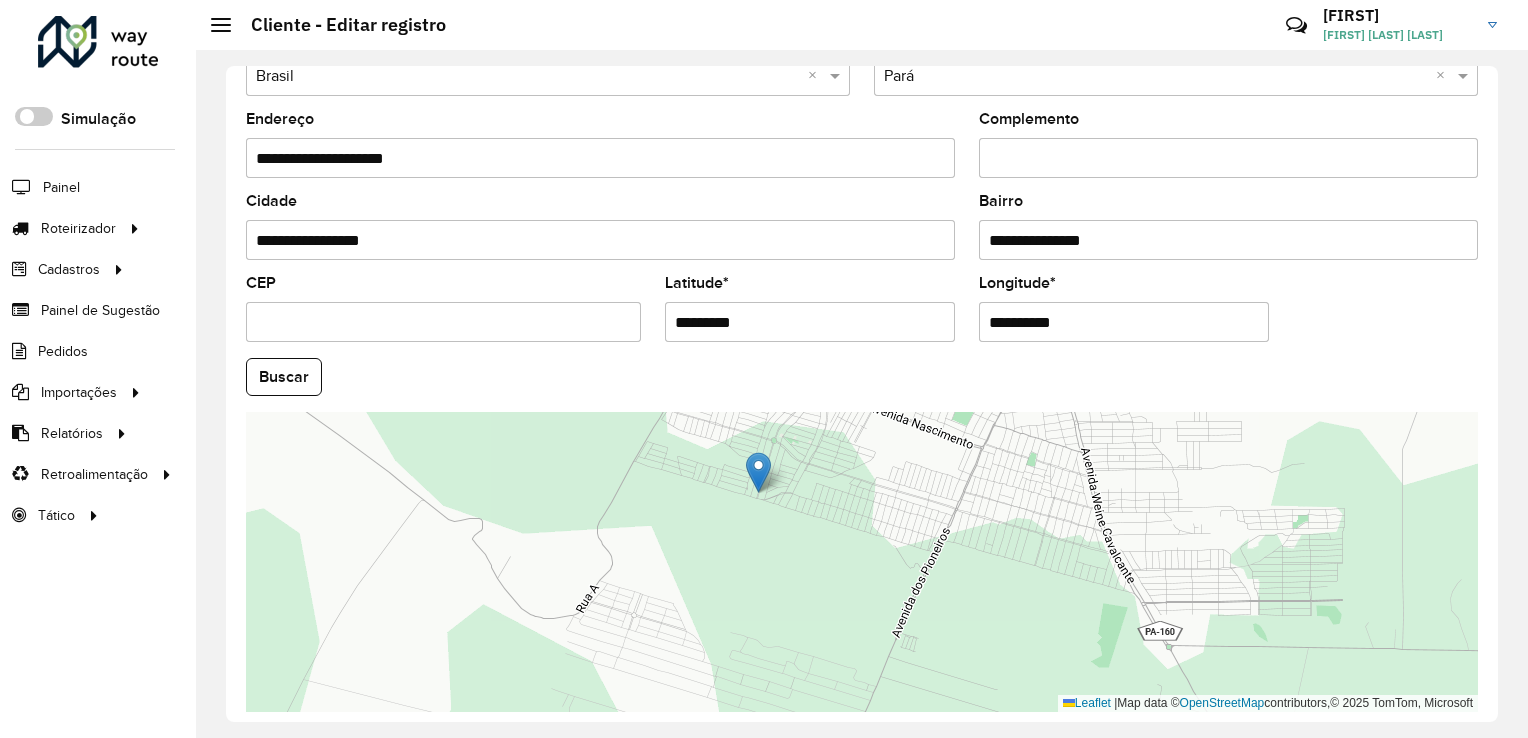 scroll, scrollTop: 700, scrollLeft: 0, axis: vertical 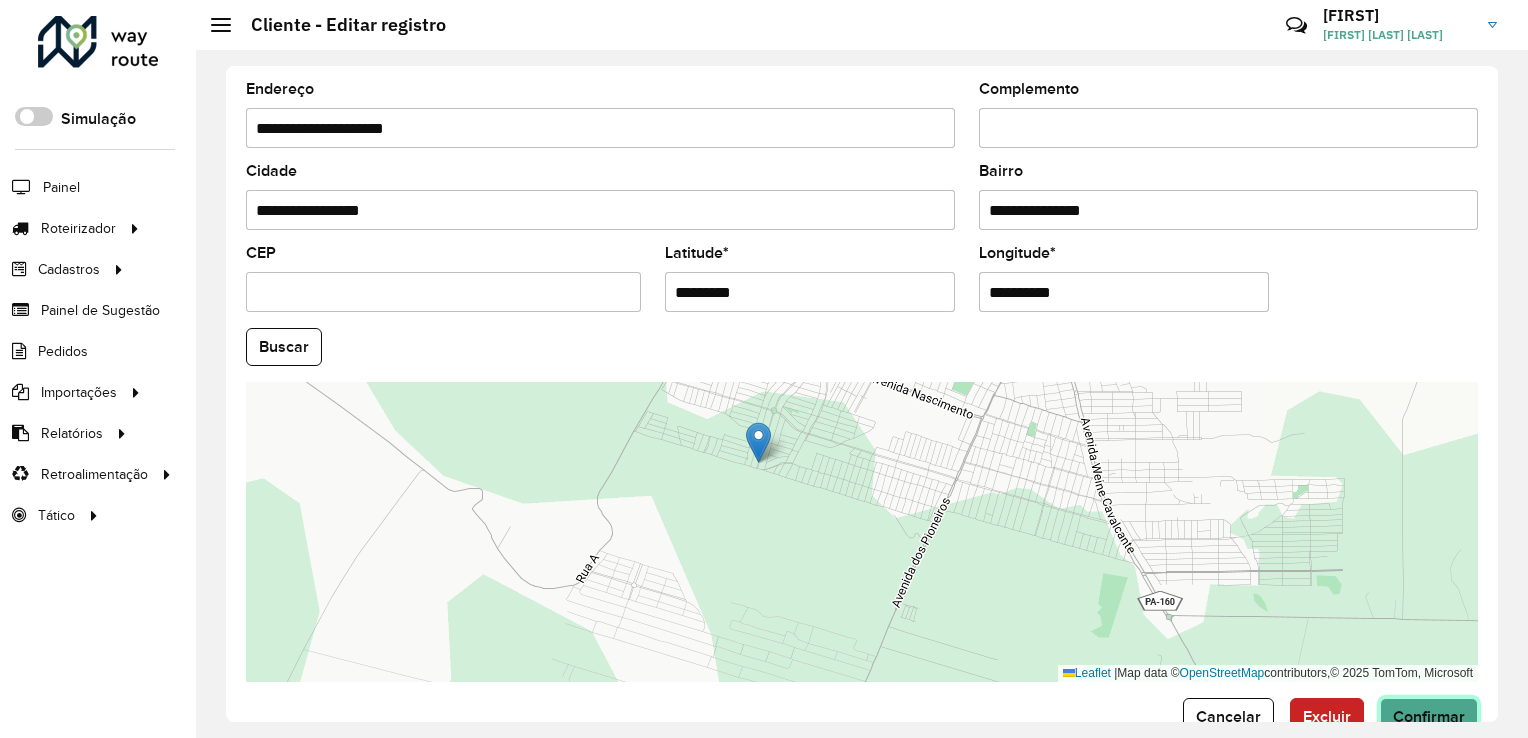 click on "Confirmar" 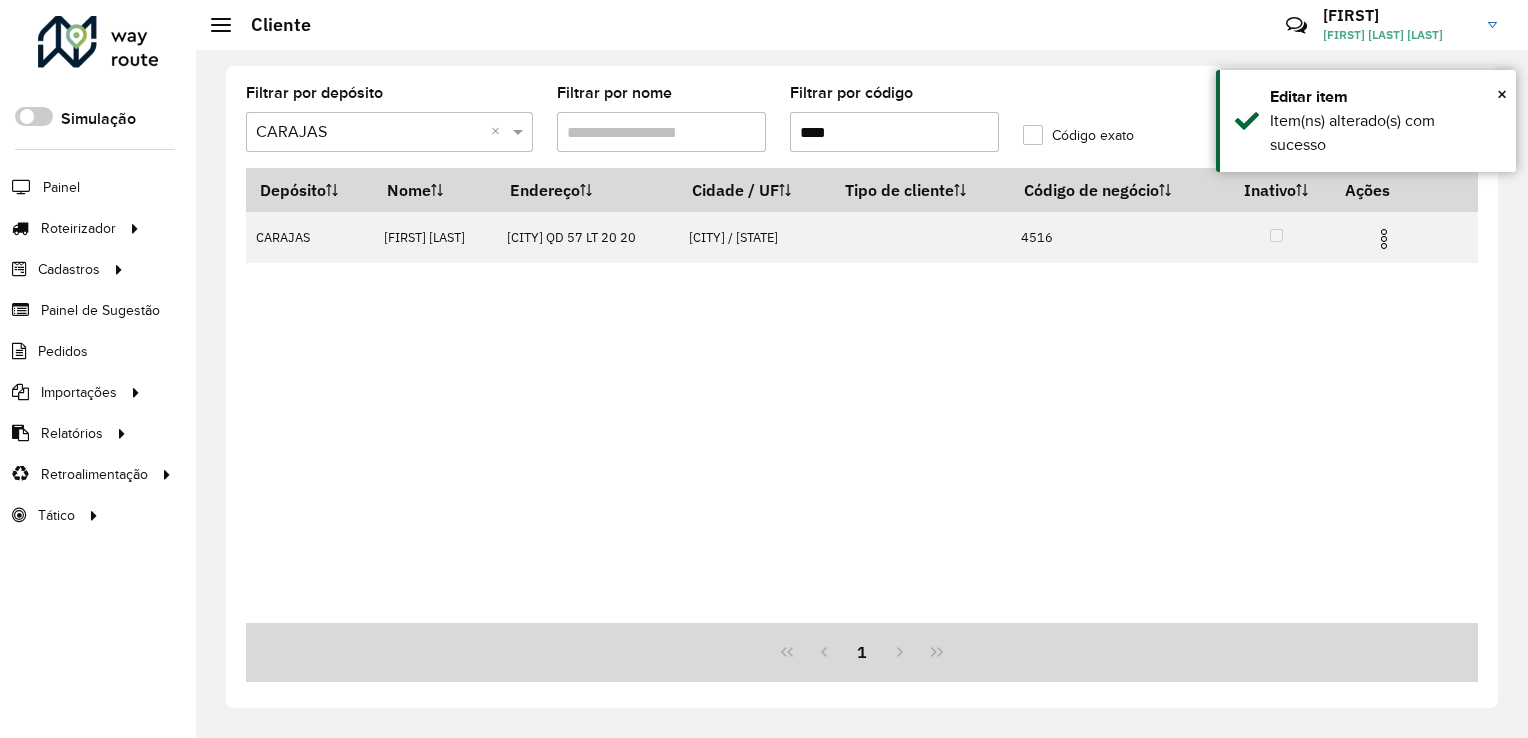 drag, startPoint x: 806, startPoint y: 137, endPoint x: 757, endPoint y: 149, distance: 50.447994 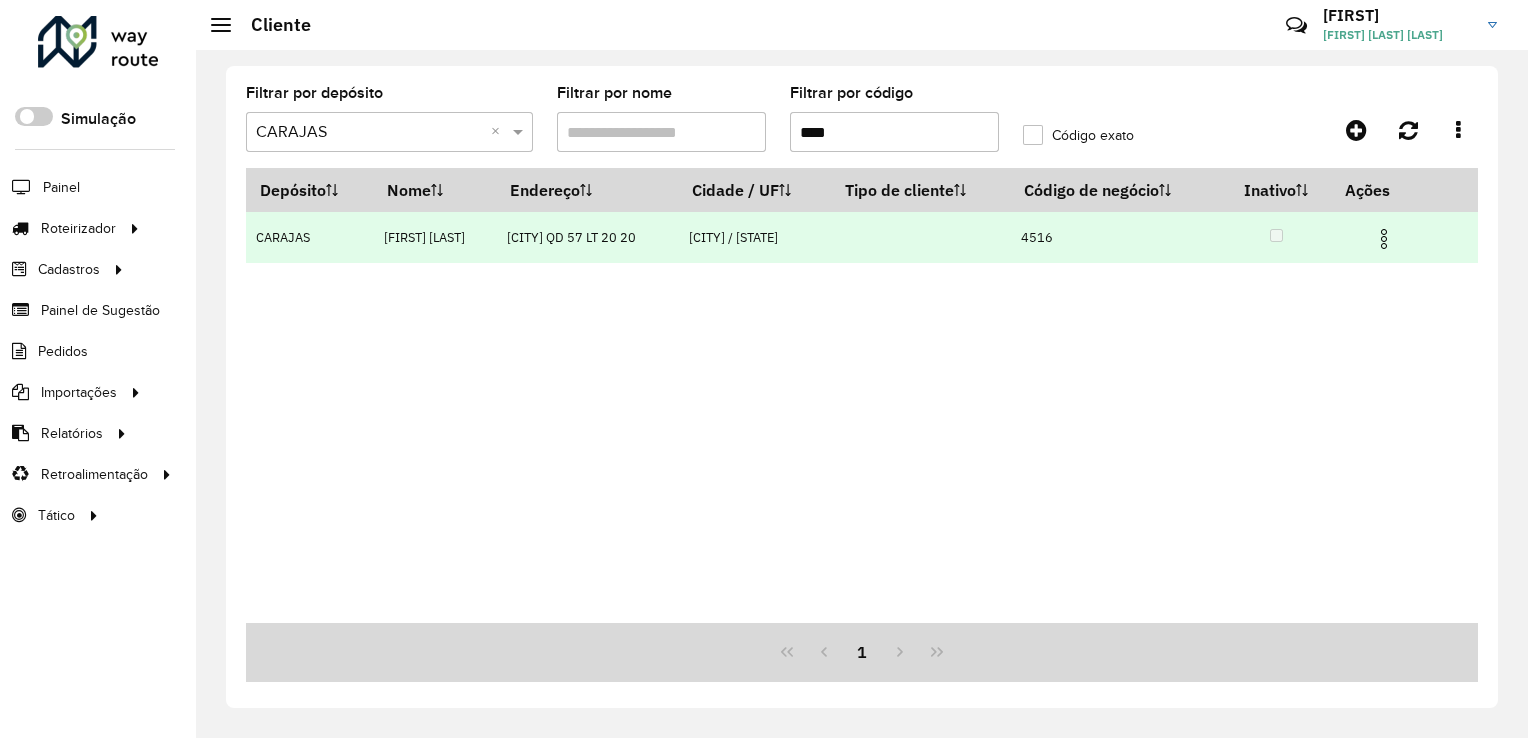 type on "****" 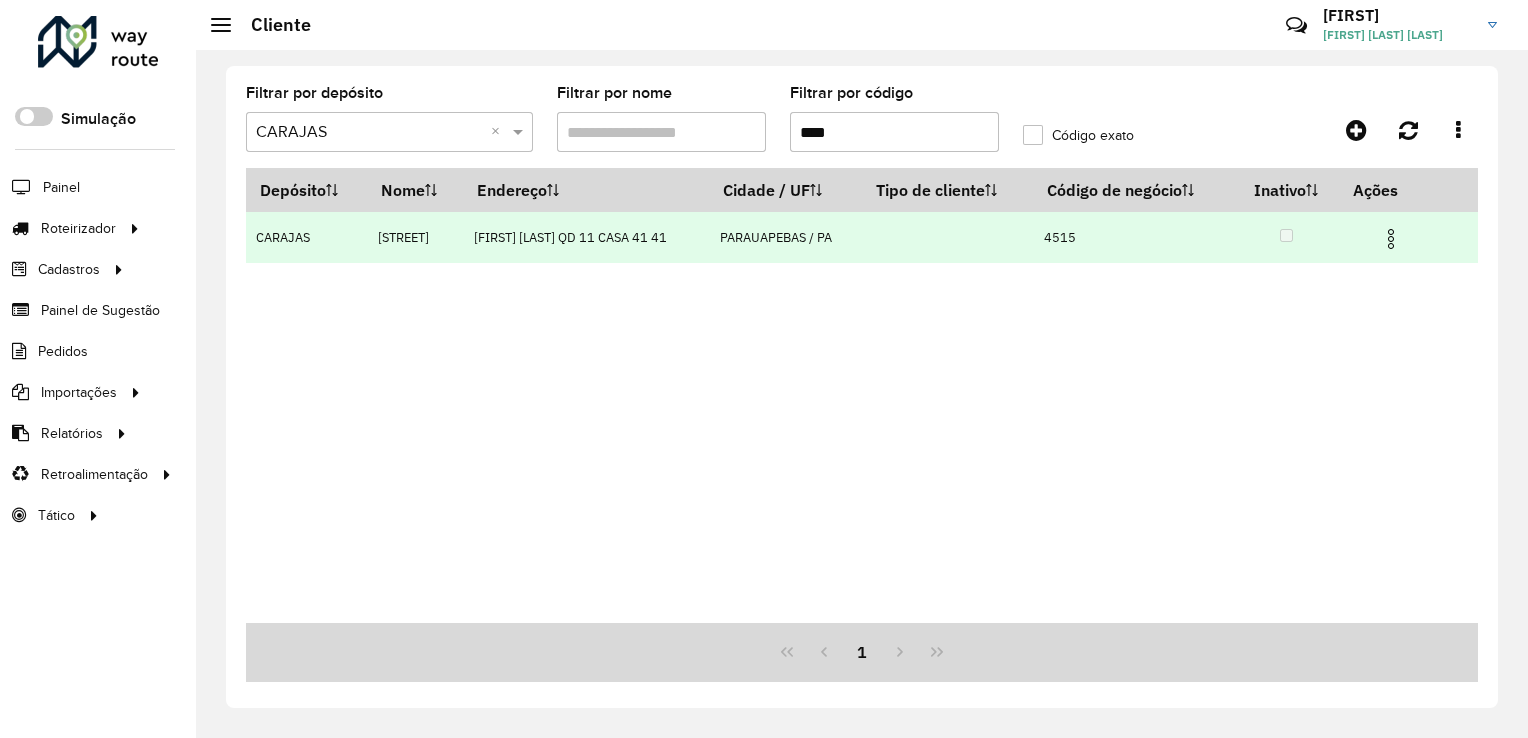 click at bounding box center [1391, 239] 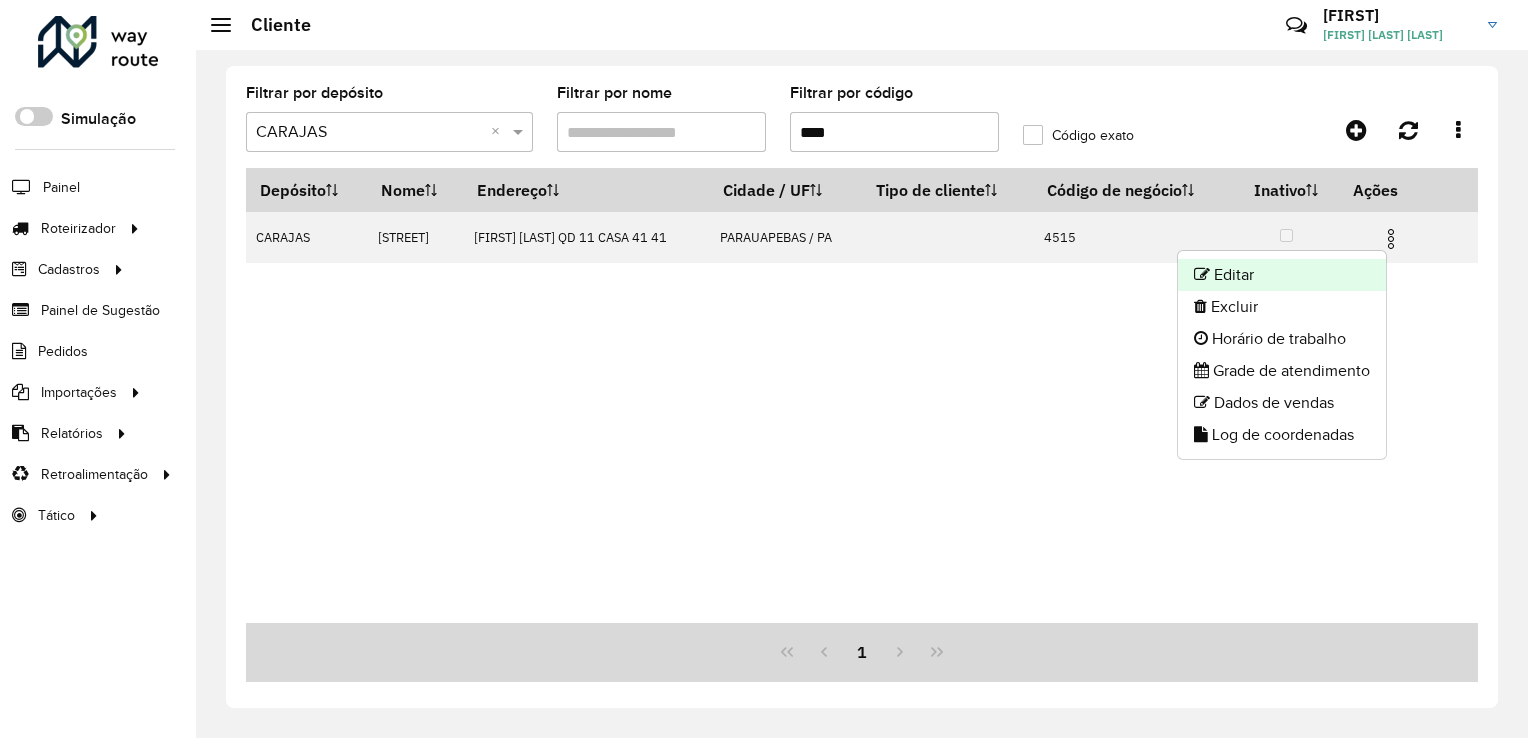 click on "Editar" 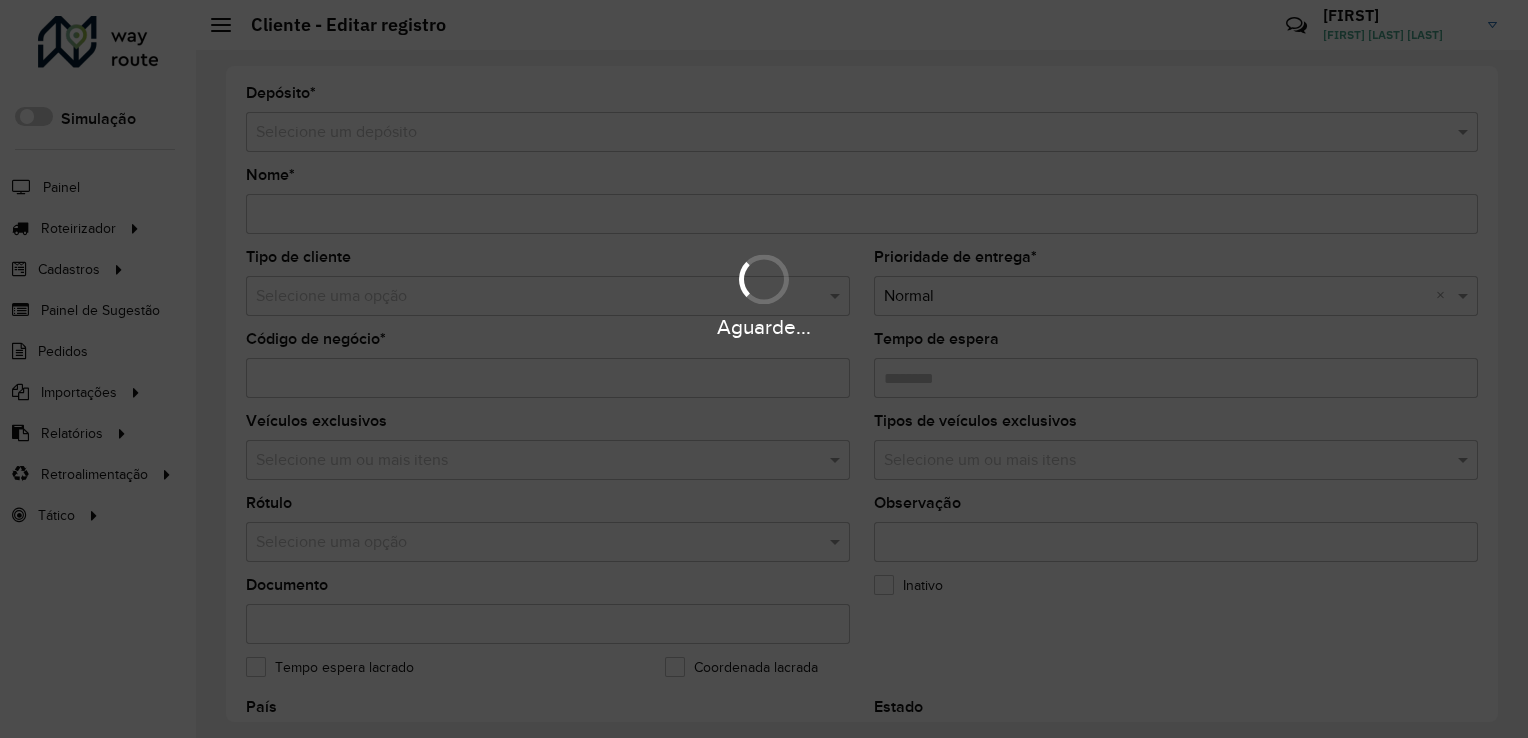 type on "**********" 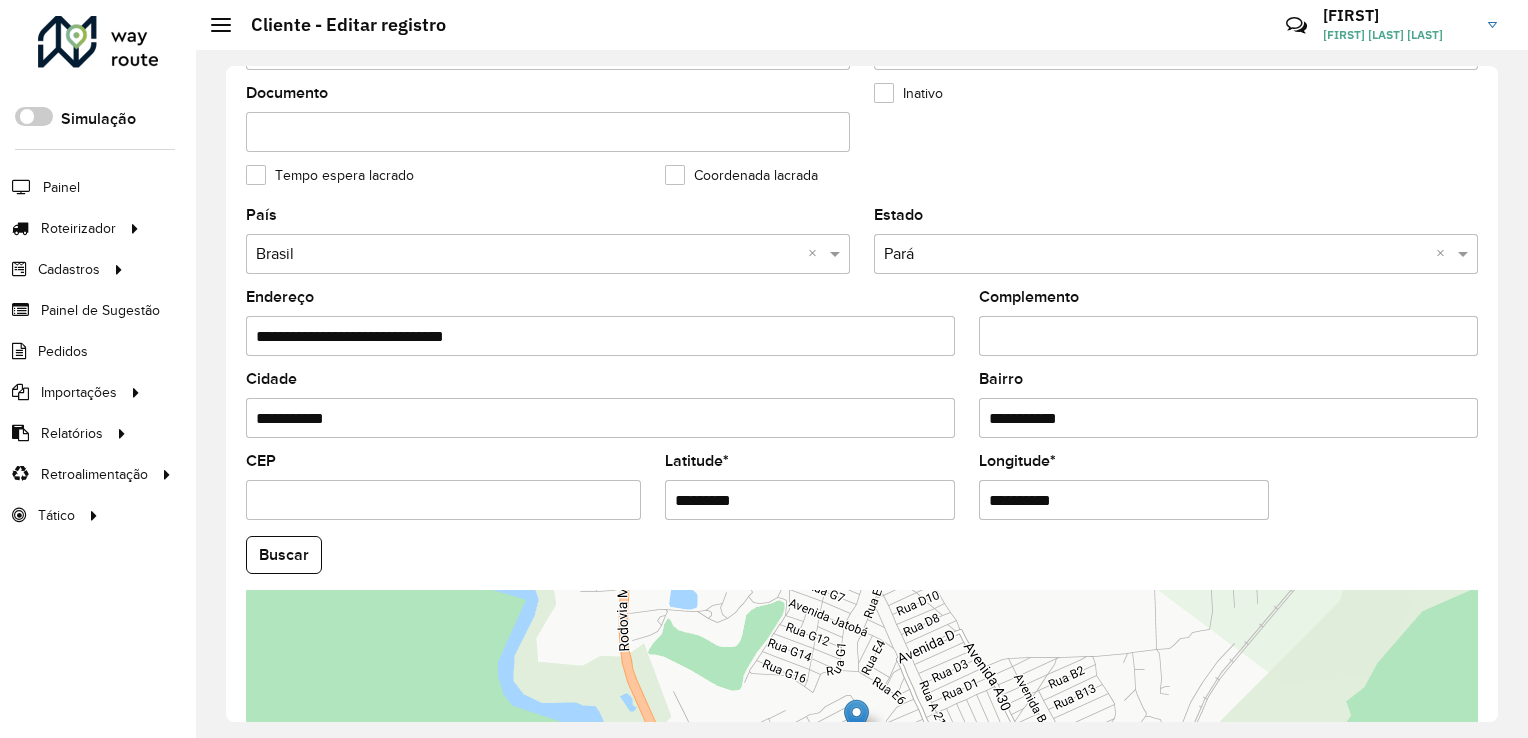 scroll, scrollTop: 600, scrollLeft: 0, axis: vertical 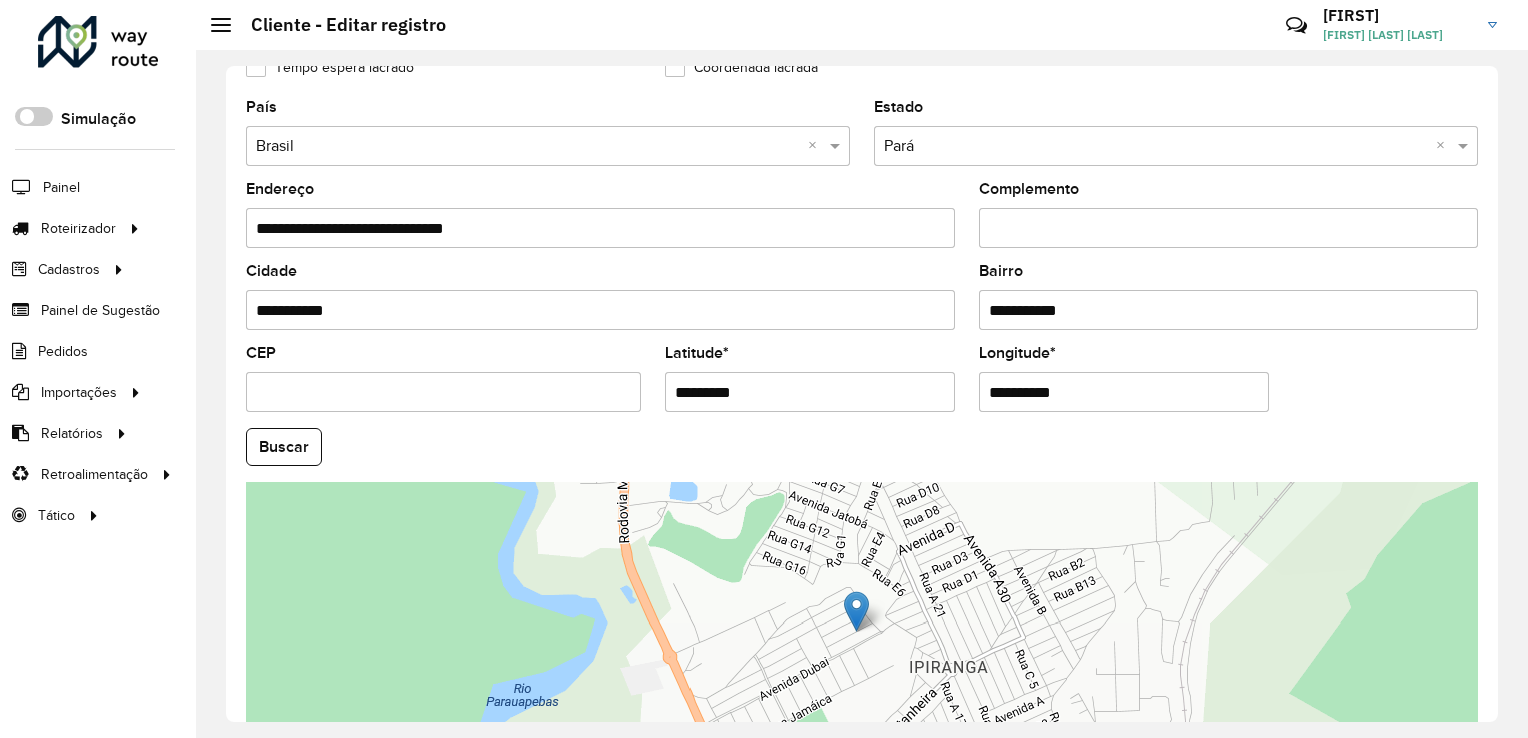 drag, startPoint x: 740, startPoint y: 395, endPoint x: 633, endPoint y: 394, distance: 107.00467 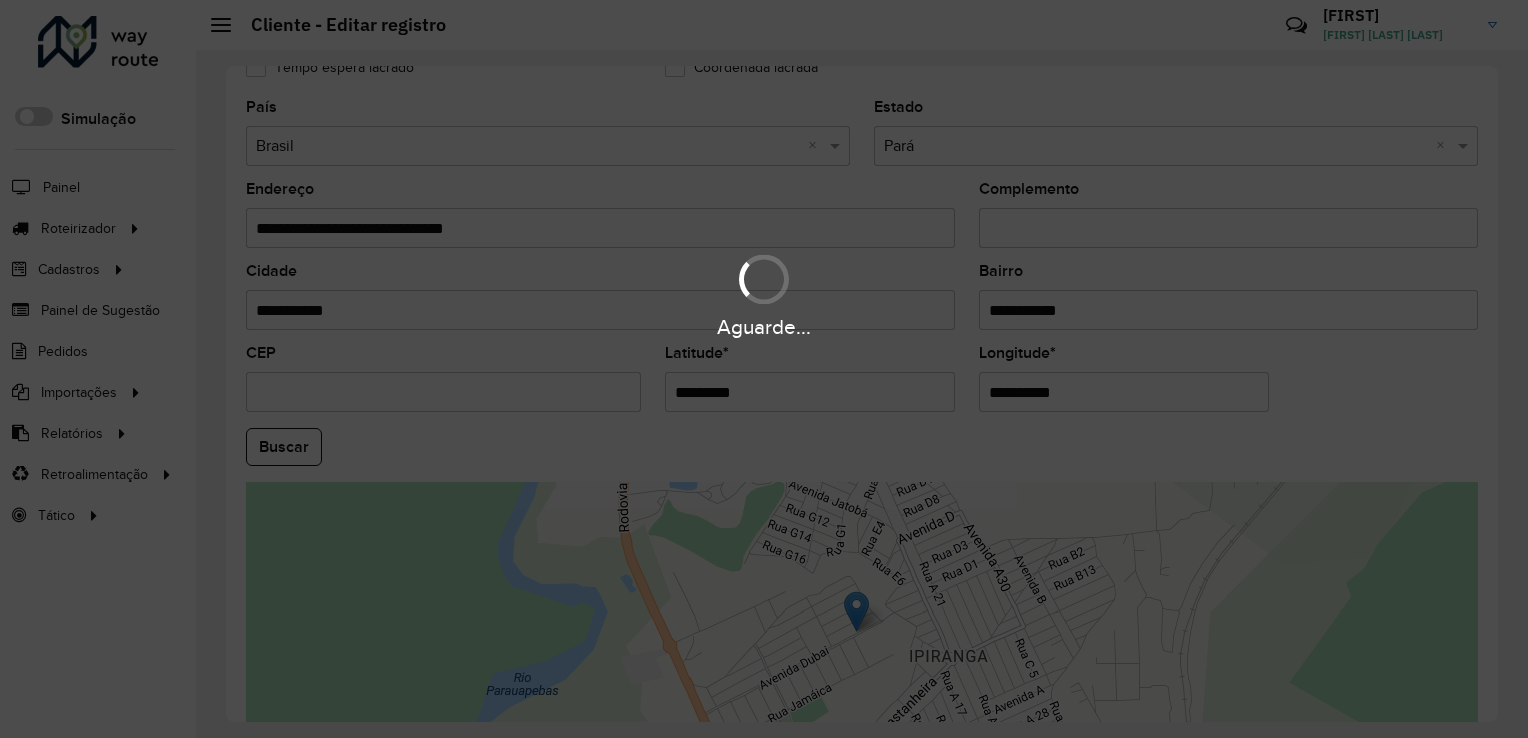 drag, startPoint x: 1083, startPoint y: 394, endPoint x: 929, endPoint y: 410, distance: 154.82893 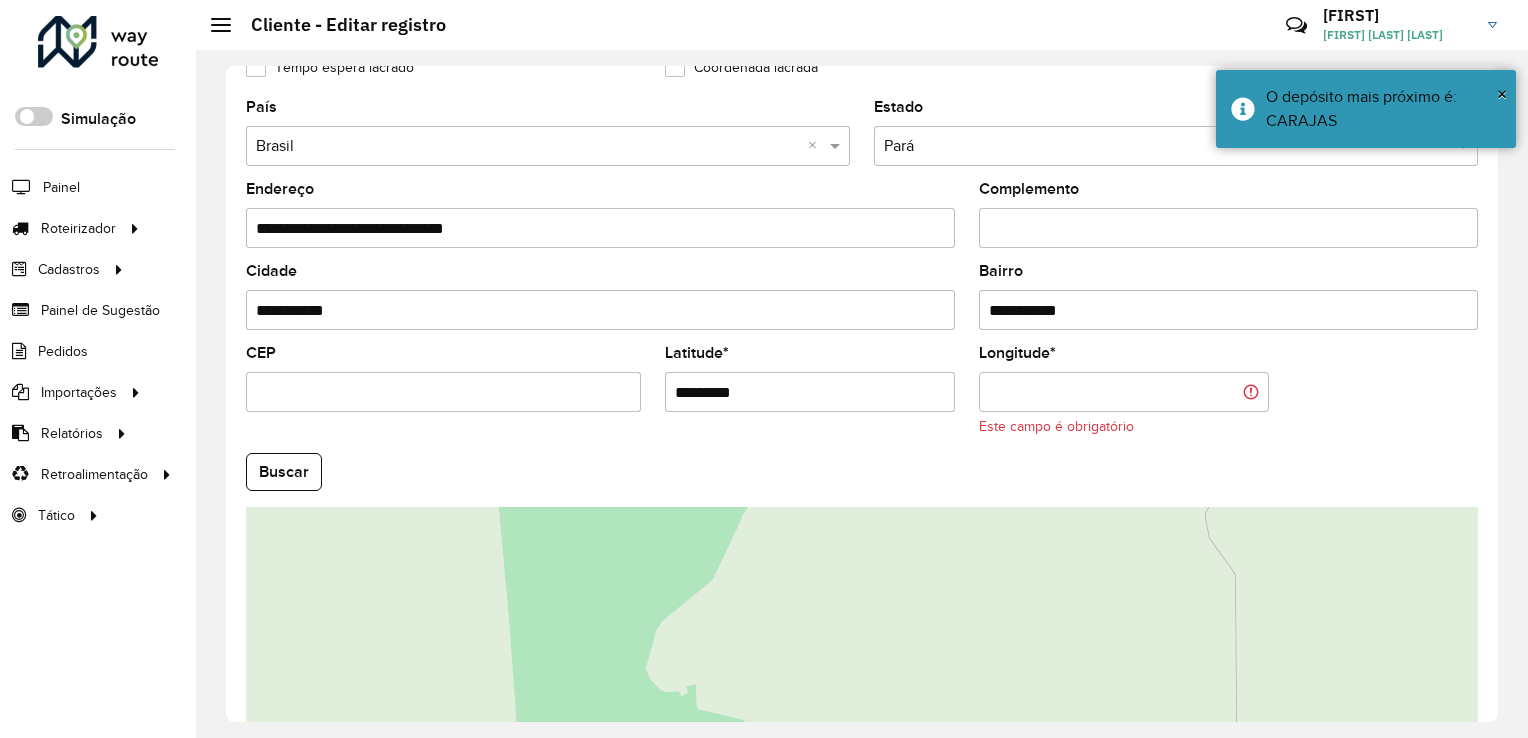paste on "**********" 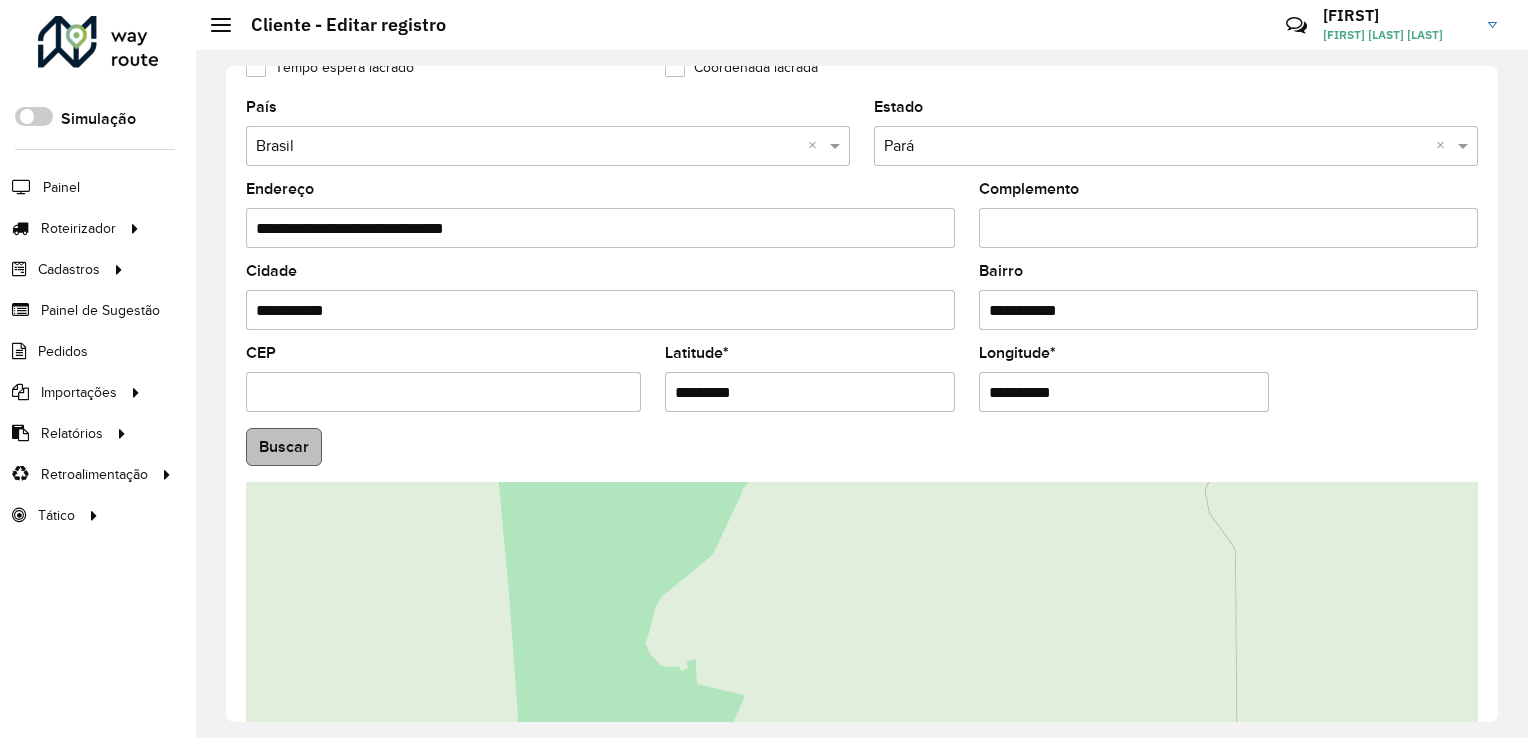 type on "**********" 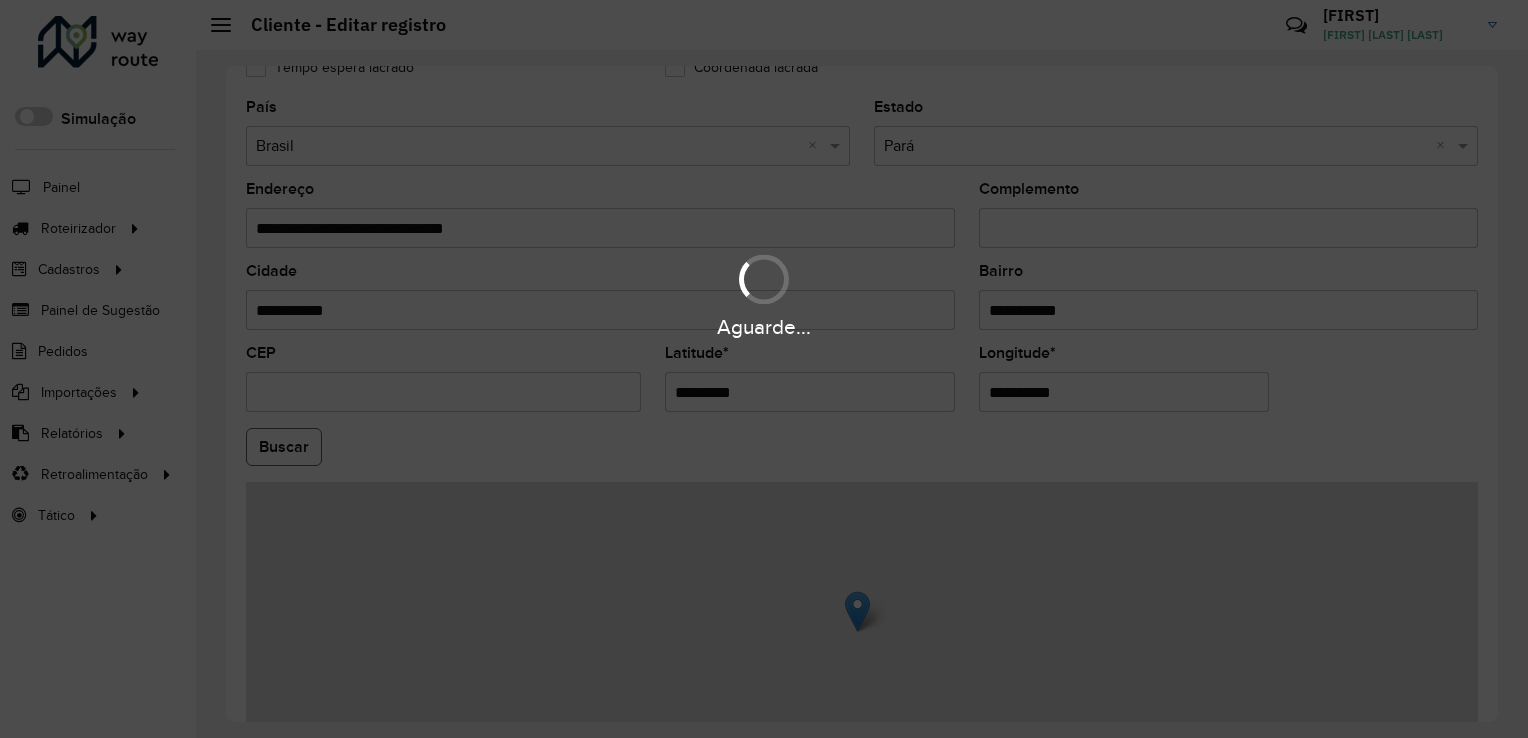 click on "Aguarde...  Pop-up bloqueado!  Seu navegador bloqueou automáticamente a abertura de uma nova janela.   Acesse as configurações e adicione o endereço do sistema a lista de permissão.   Fechar  Roteirizador AmbevTech Simulação Painel Roteirizador Entregas Vendas Cadastros Checkpoint Classificações de venda Cliente Consulta de setores Depósito Disponibilidade de veículos Fator tipo de produto Gabarito planner Grupo Rota Fator Tipo Produto Grupo de rotas exclusiva Grupo de setores Layout integração Modelo Parada Pedágio Perfil de Vendedor Ponto de apoio FAD Produto Restrição de Atendimento Planner Rodízio de placa Rota exclusiva FAD Rótulo Setor Setor Planner Tipo de cliente Tipo de veículo Tipo de veículo RN Transportadora Vendedor Veículo Painel de Sugestão Pedidos Importações Classificação e volume de venda Clientes Fator tipo produto Gabarito planner Grade de atendimento Janela de atendimento Localização Pedidos Restrição de Atendimento Planner Tempo de espera Vendedor Veículos" at bounding box center [764, 369] 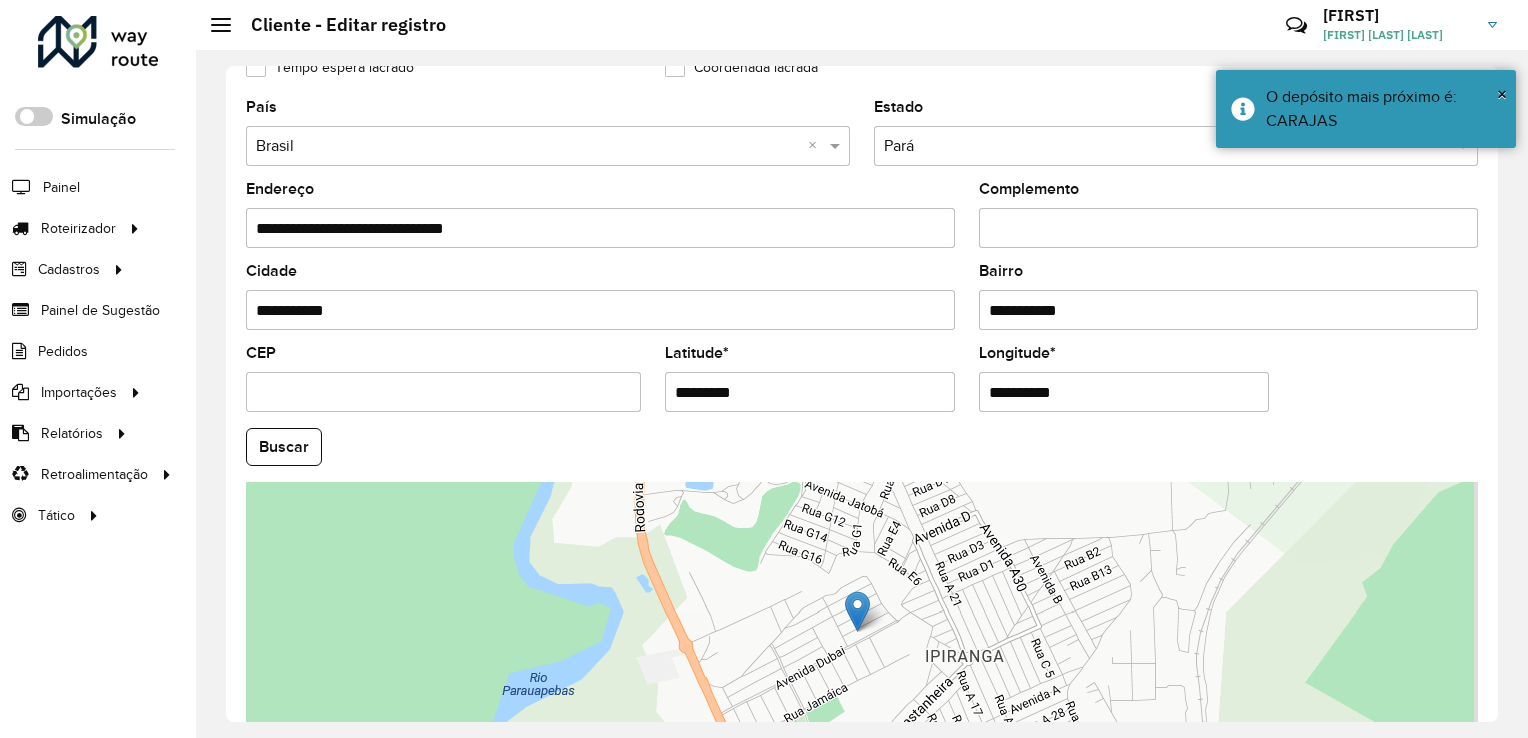 drag, startPoint x: 1498, startPoint y: 483, endPoint x: 1488, endPoint y: 650, distance: 167.29913 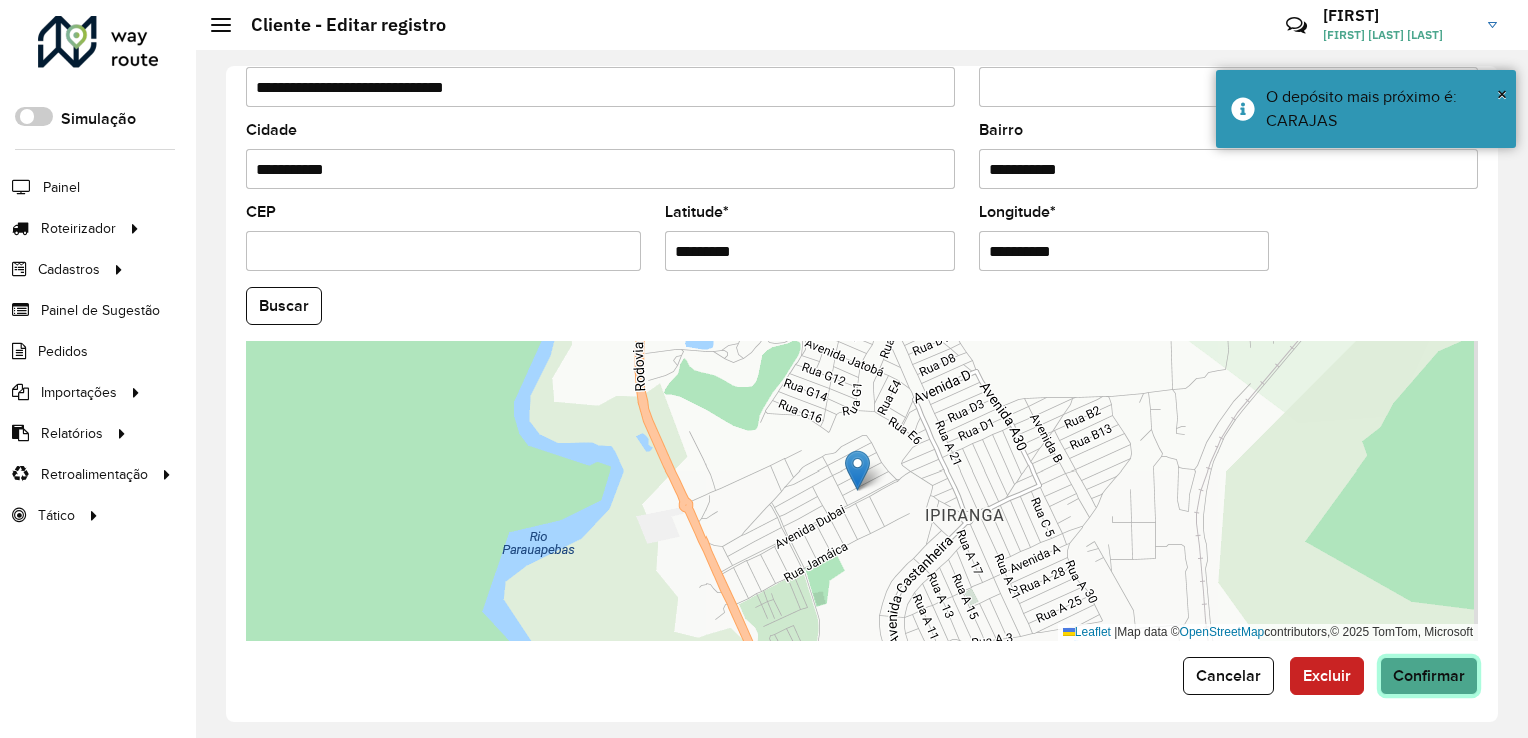 click on "Confirmar" 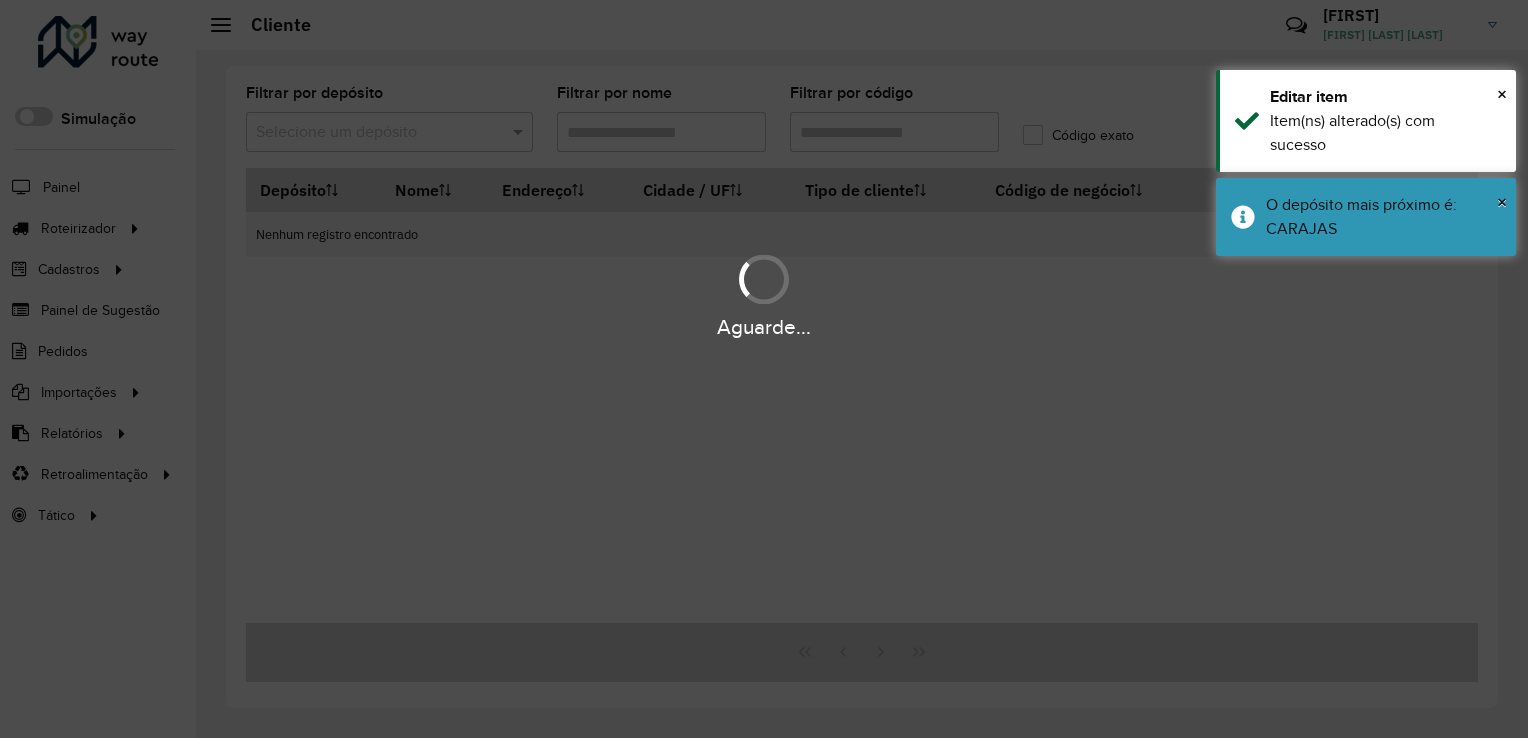 type on "****" 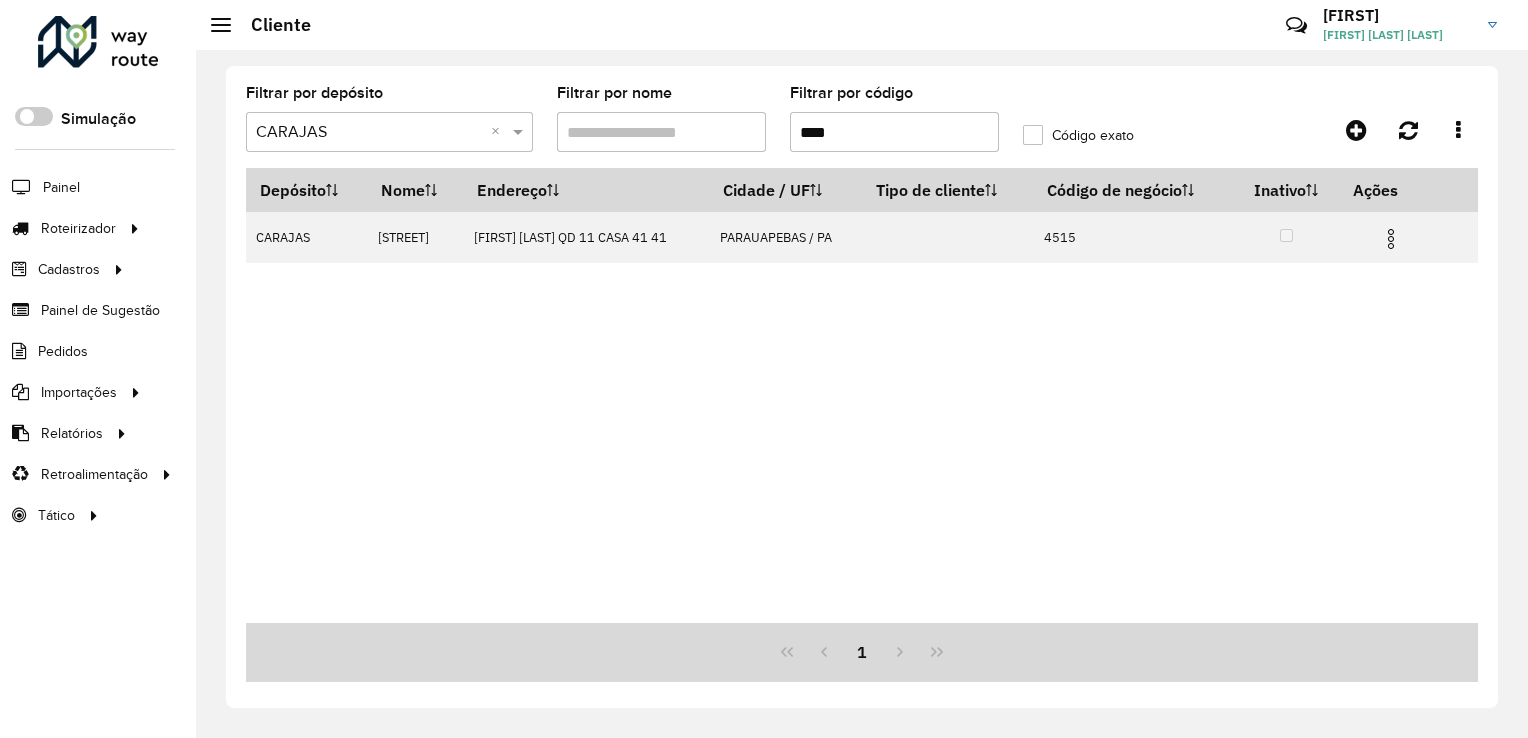 drag, startPoint x: 807, startPoint y: 150, endPoint x: 719, endPoint y: 157, distance: 88.27797 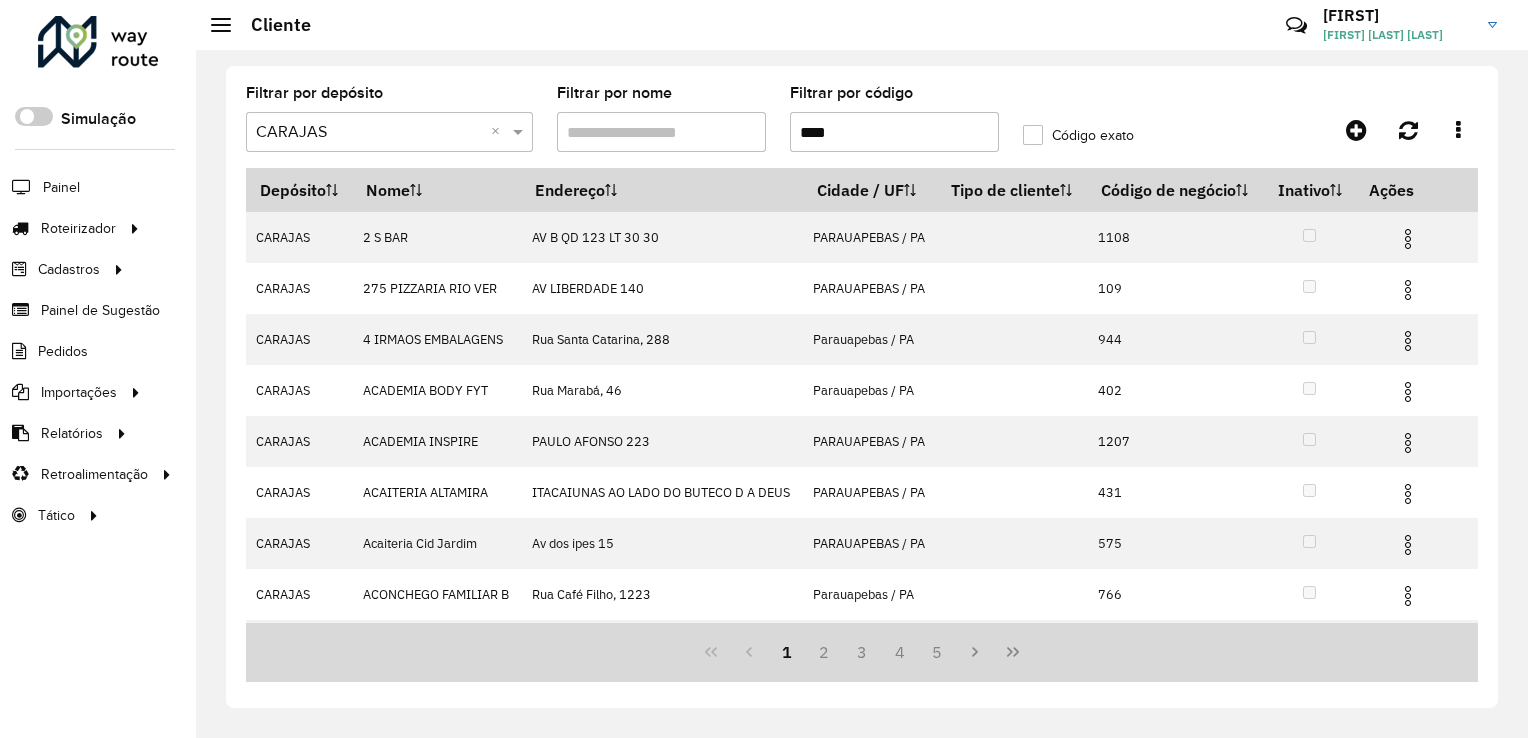 type on "****" 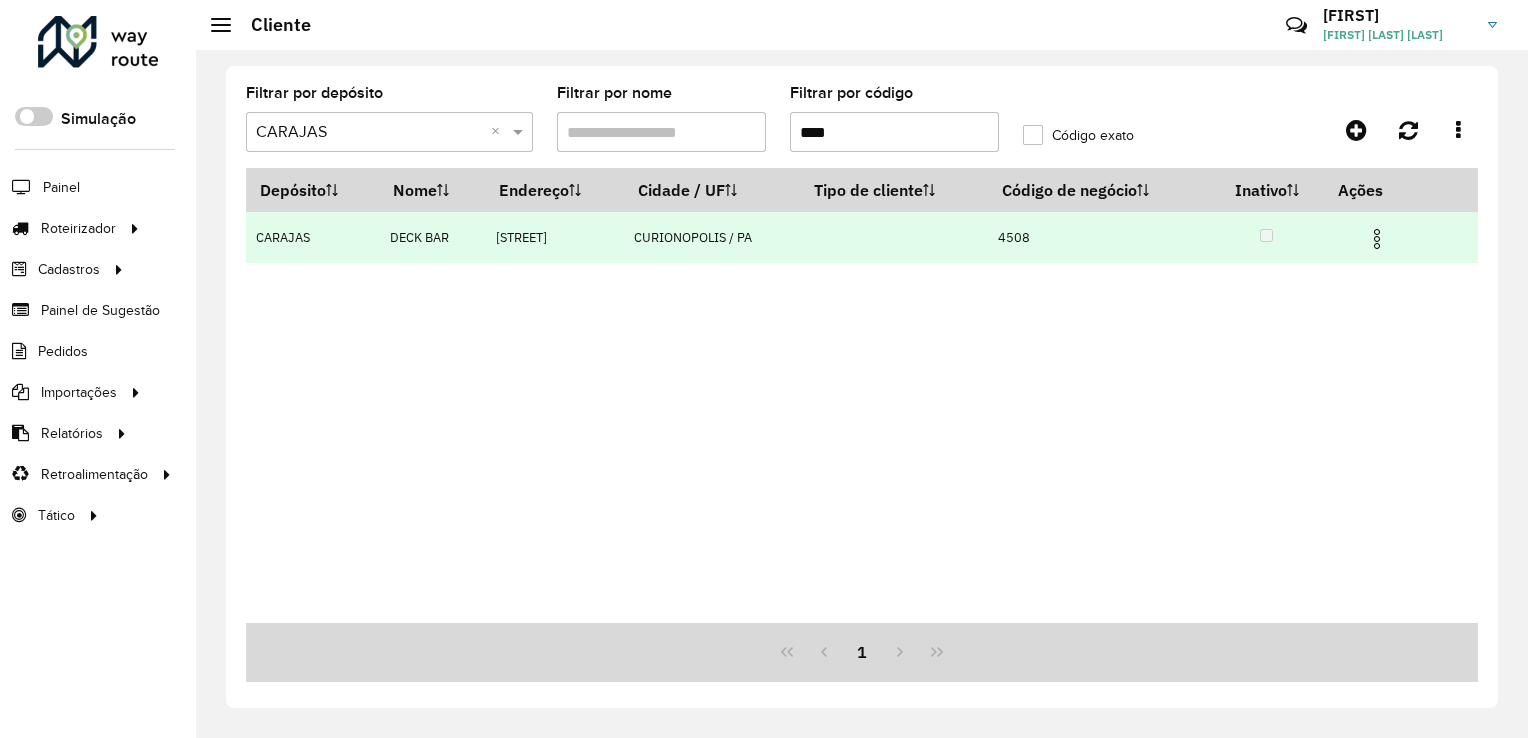 click at bounding box center (1377, 239) 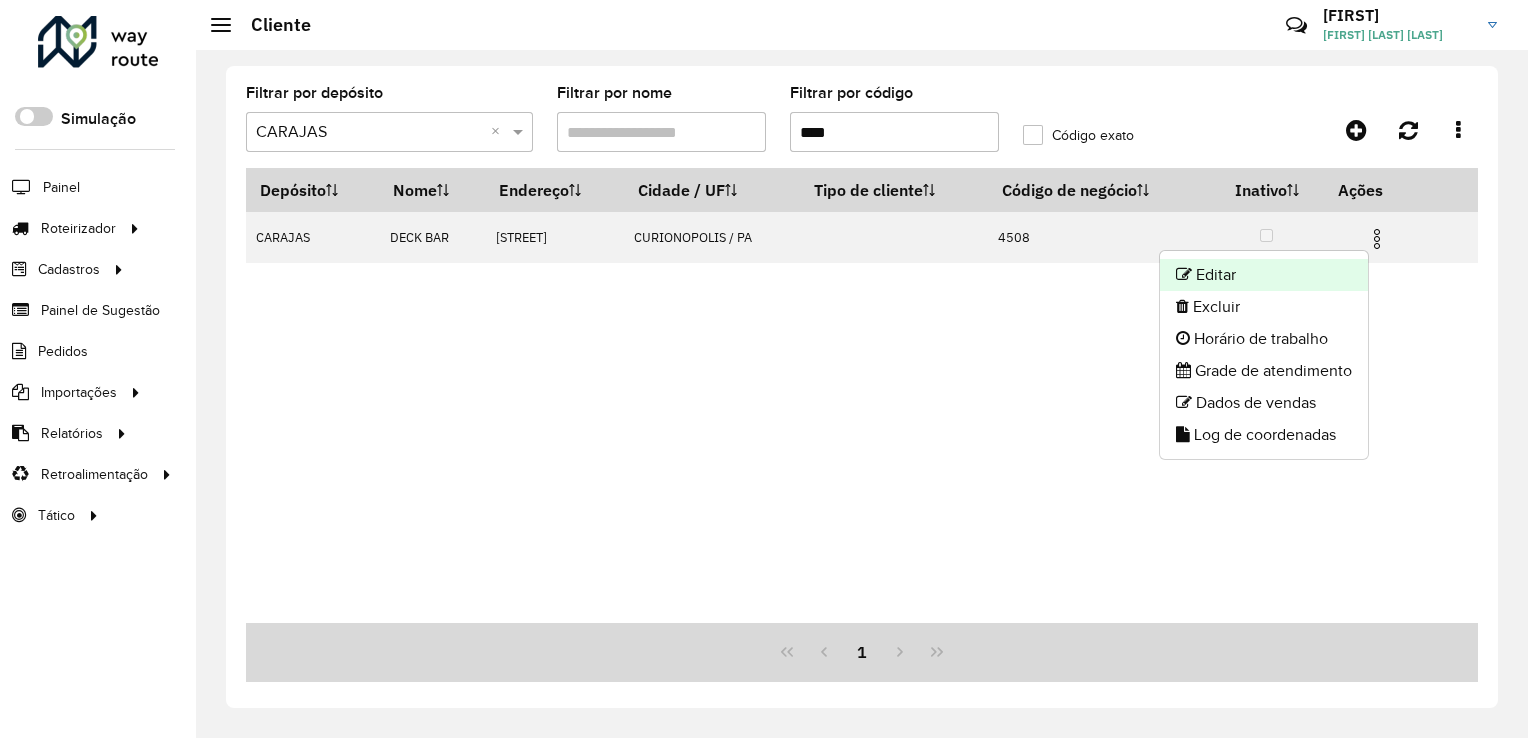 click on "Editar" 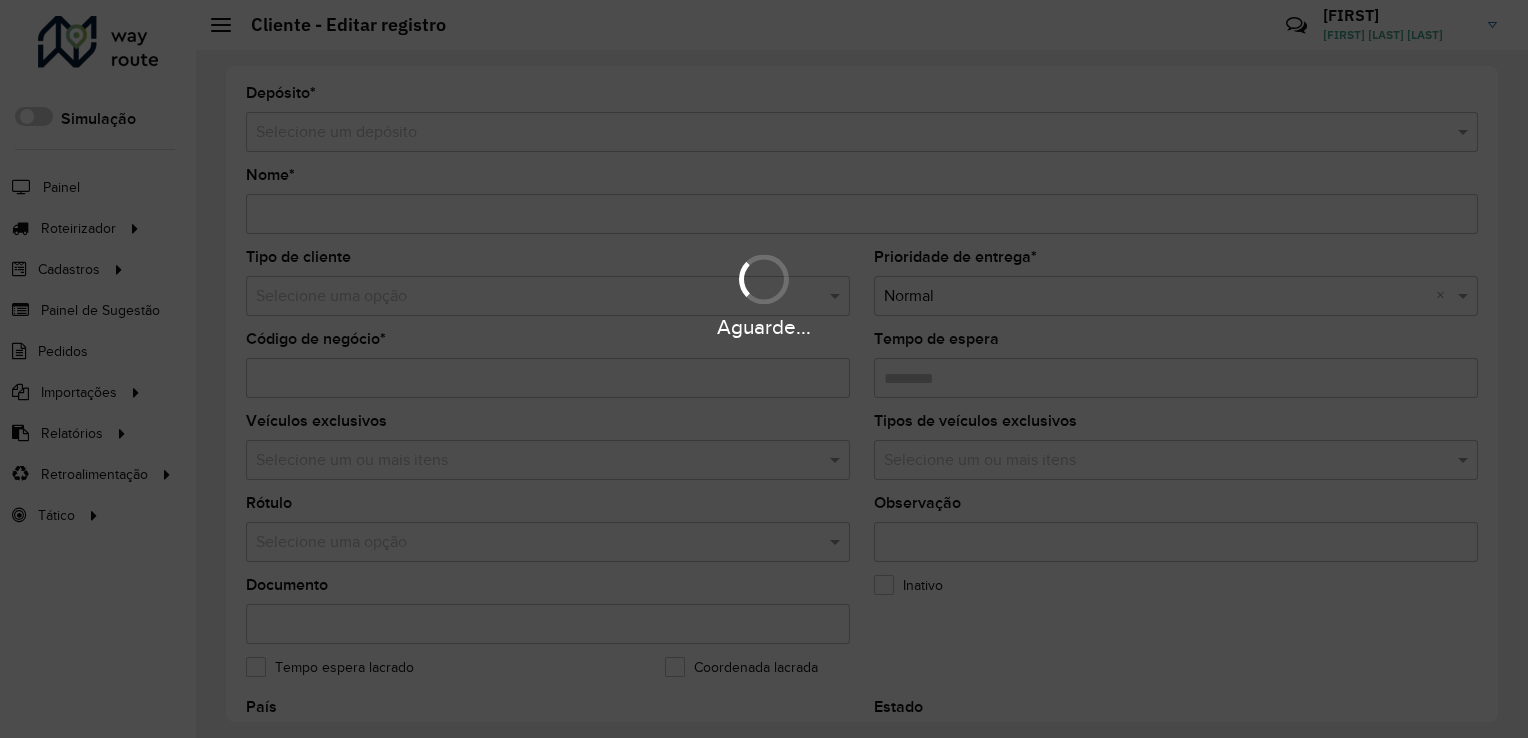 type on "********" 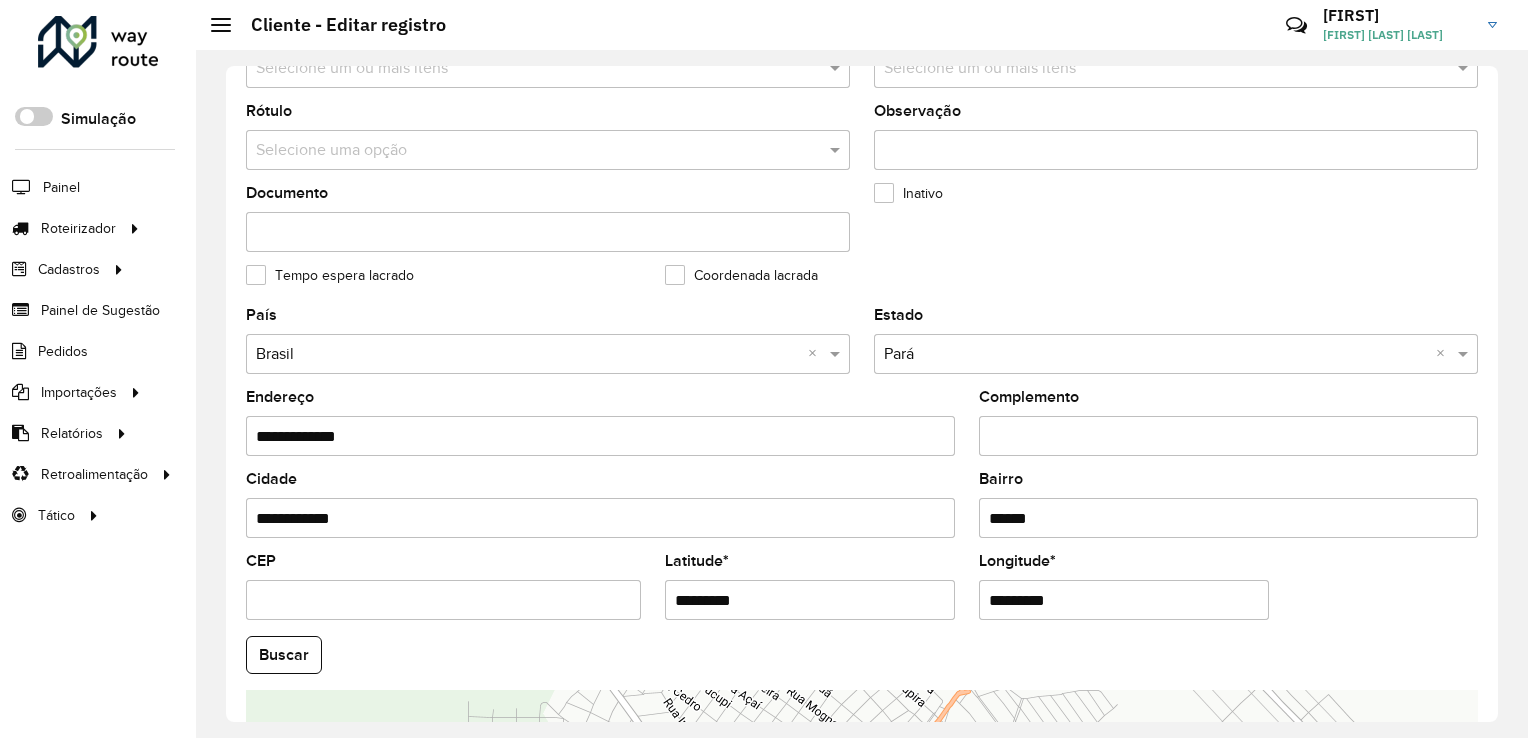scroll, scrollTop: 600, scrollLeft: 0, axis: vertical 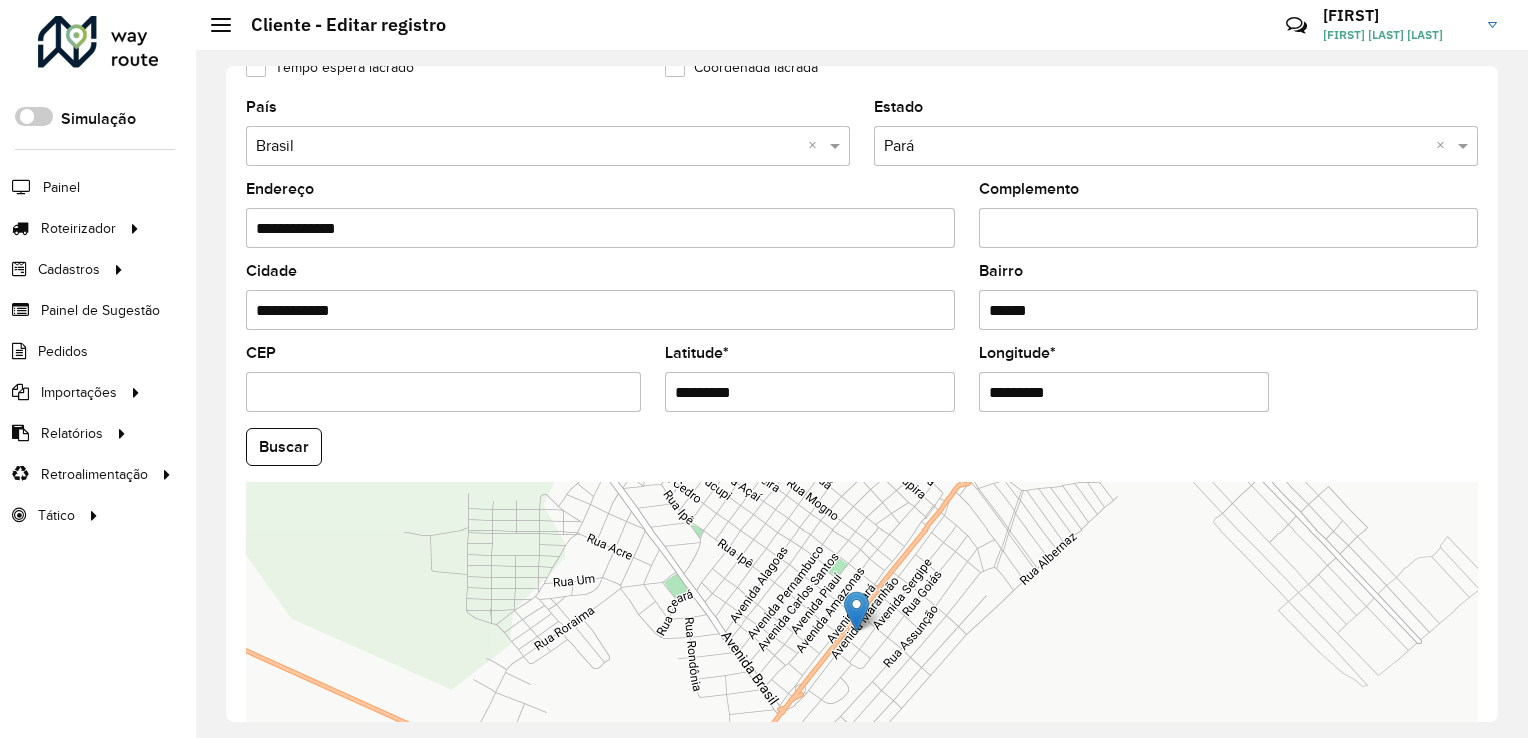 drag, startPoint x: 780, startPoint y: 390, endPoint x: 626, endPoint y: 390, distance: 154 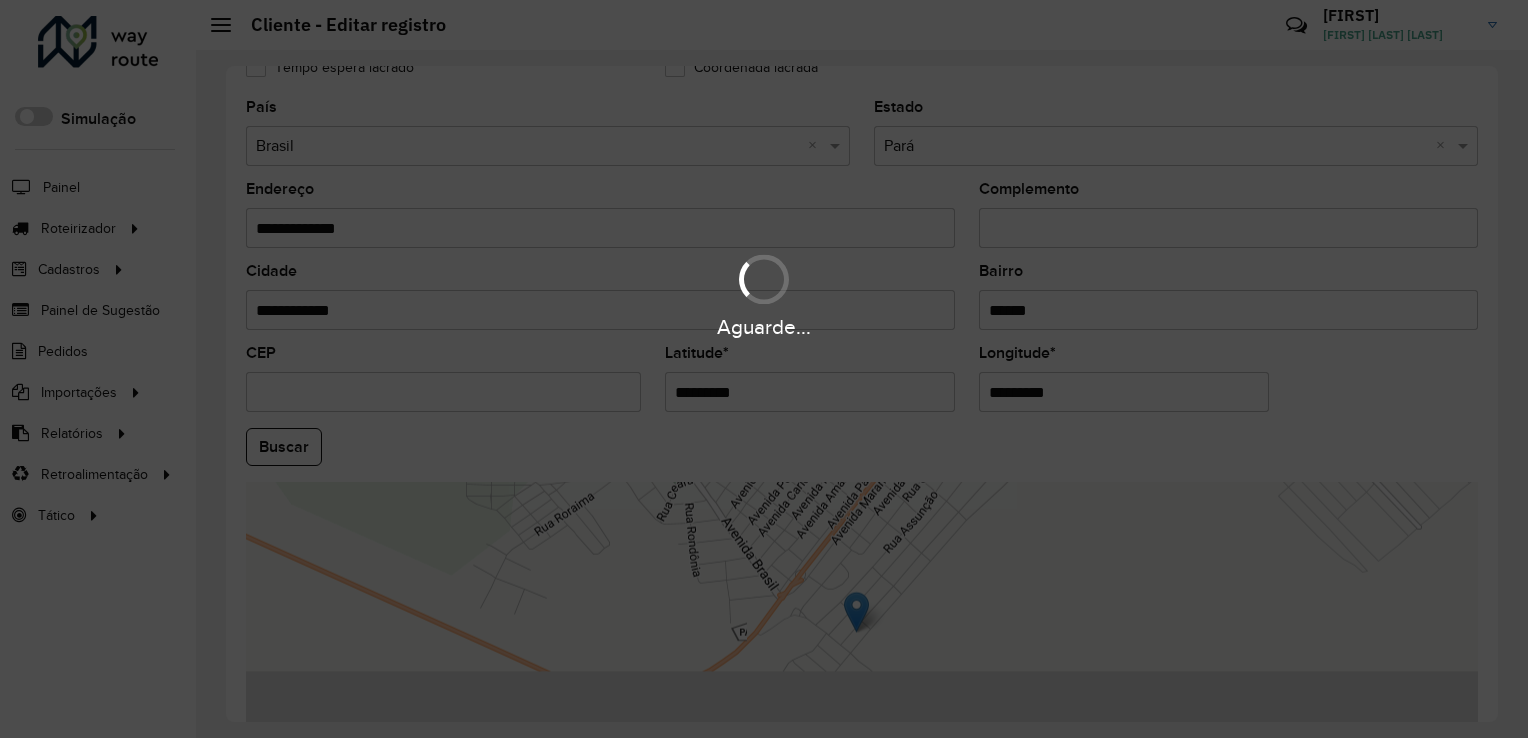 drag, startPoint x: 1074, startPoint y: 388, endPoint x: 944, endPoint y: 401, distance: 130.64838 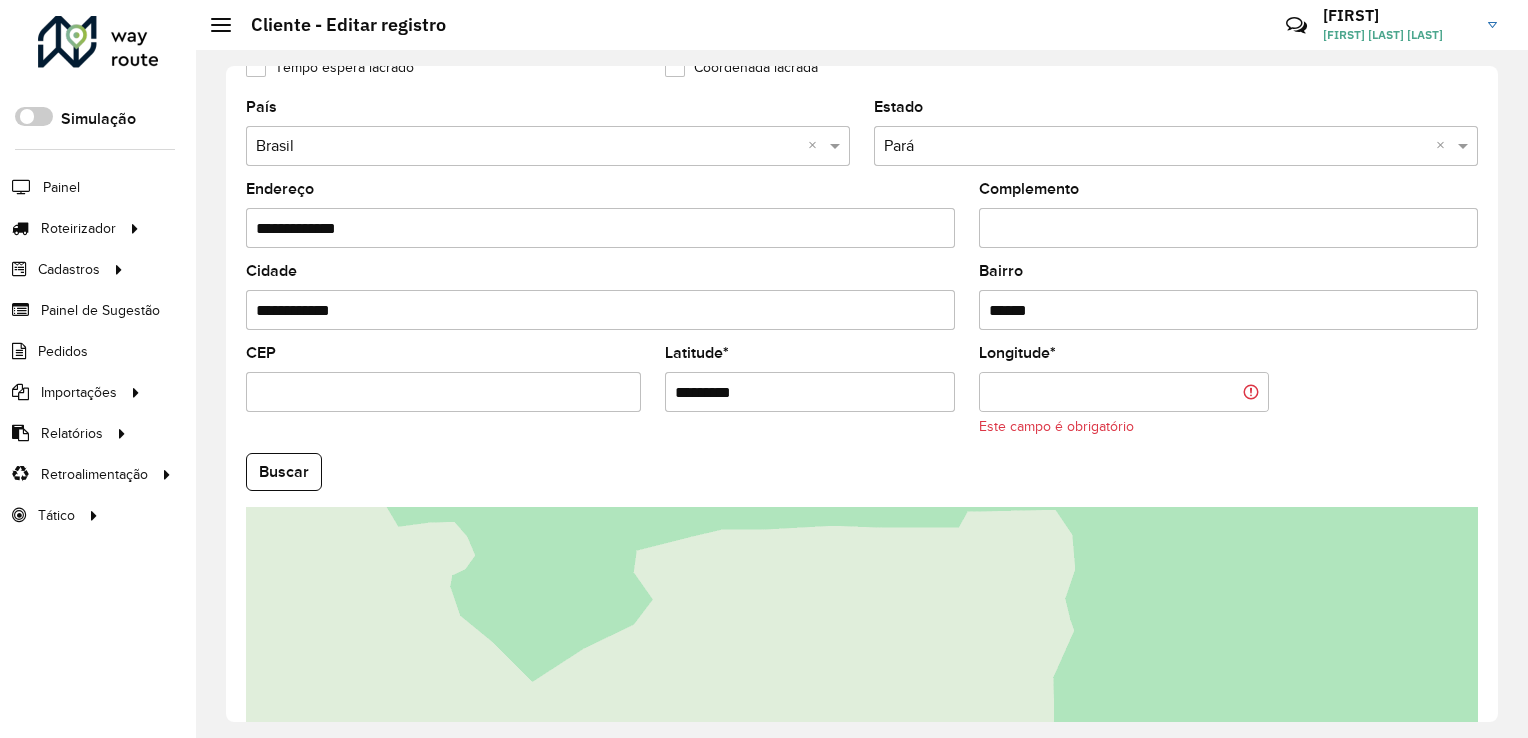 paste on "**********" 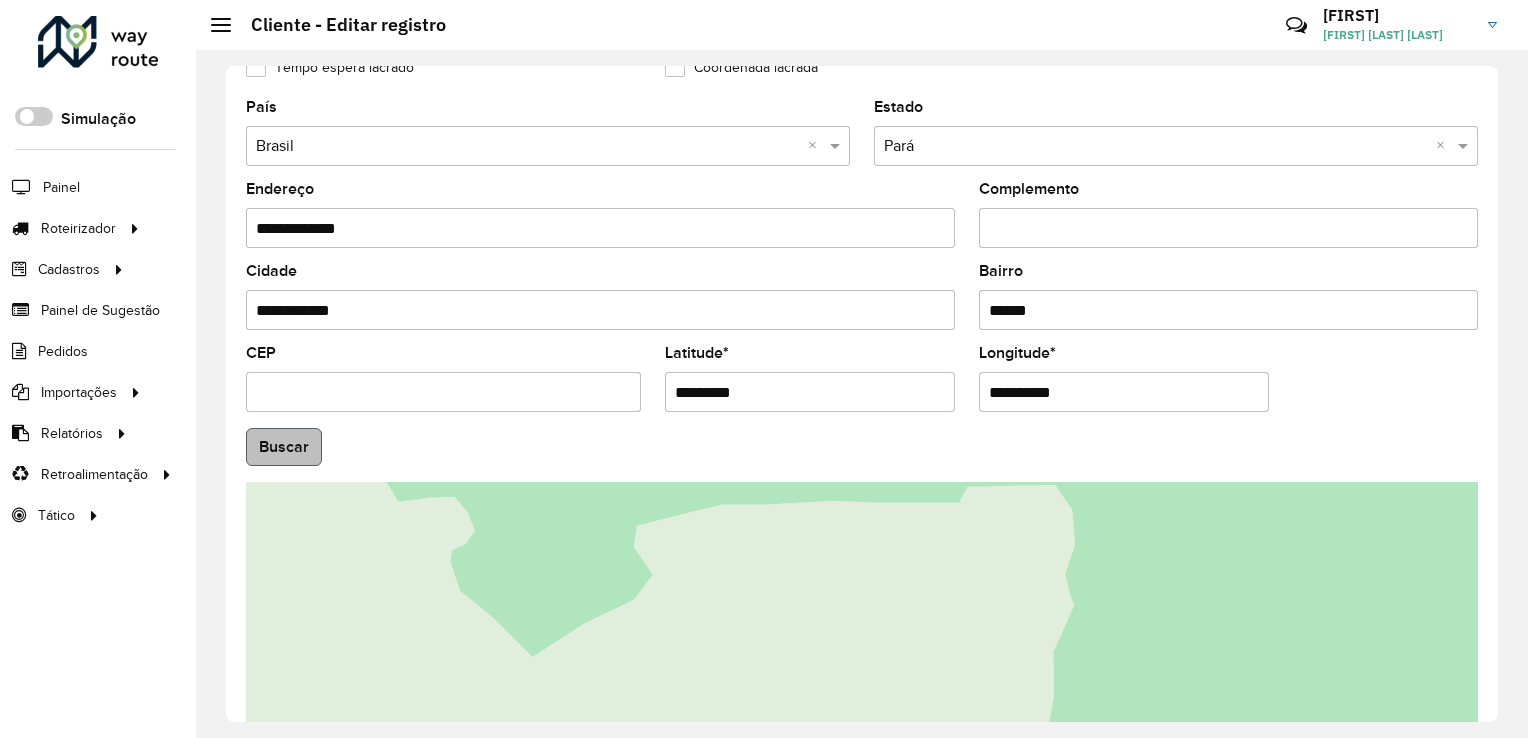 type on "**********" 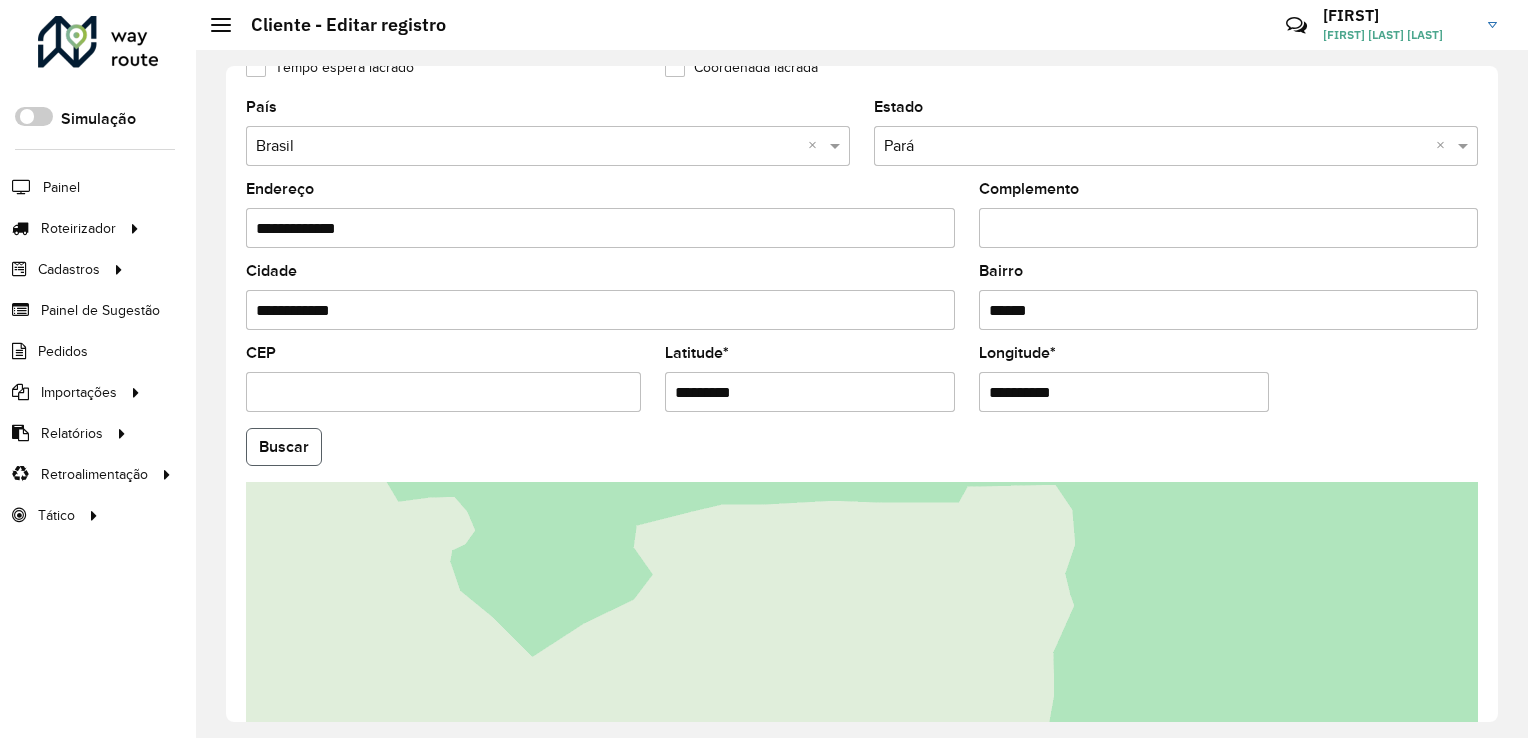click on "Aguarde...  Pop-up bloqueado!  Seu navegador bloqueou automáticamente a abertura de uma nova janela.   Acesse as configurações e adicione o endereço do sistema a lista de permissão.   Fechar  Roteirizador AmbevTech Simulação Painel Roteirizador Entregas Vendas Cadastros Checkpoint Classificações de venda Cliente Consulta de setores Depósito Disponibilidade de veículos Fator tipo de produto Gabarito planner Grupo Rota Fator Tipo Produto Grupo de rotas exclusiva Grupo de setores Layout integração Modelo Parada Pedágio Perfil de Vendedor Ponto de apoio FAD Produto Restrição de Atendimento Planner Rodízio de placa Rota exclusiva FAD Rótulo Setor Setor Planner Tipo de cliente Tipo de veículo Tipo de veículo RN Transportadora Vendedor Veículo Painel de Sugestão Pedidos Importações Classificação e volume de venda Clientes Fator tipo produto Gabarito planner Grade de atendimento Janela de atendimento Localização Pedidos Restrição de Atendimento Planner Tempo de espera Vendedor Veículos" at bounding box center [764, 369] 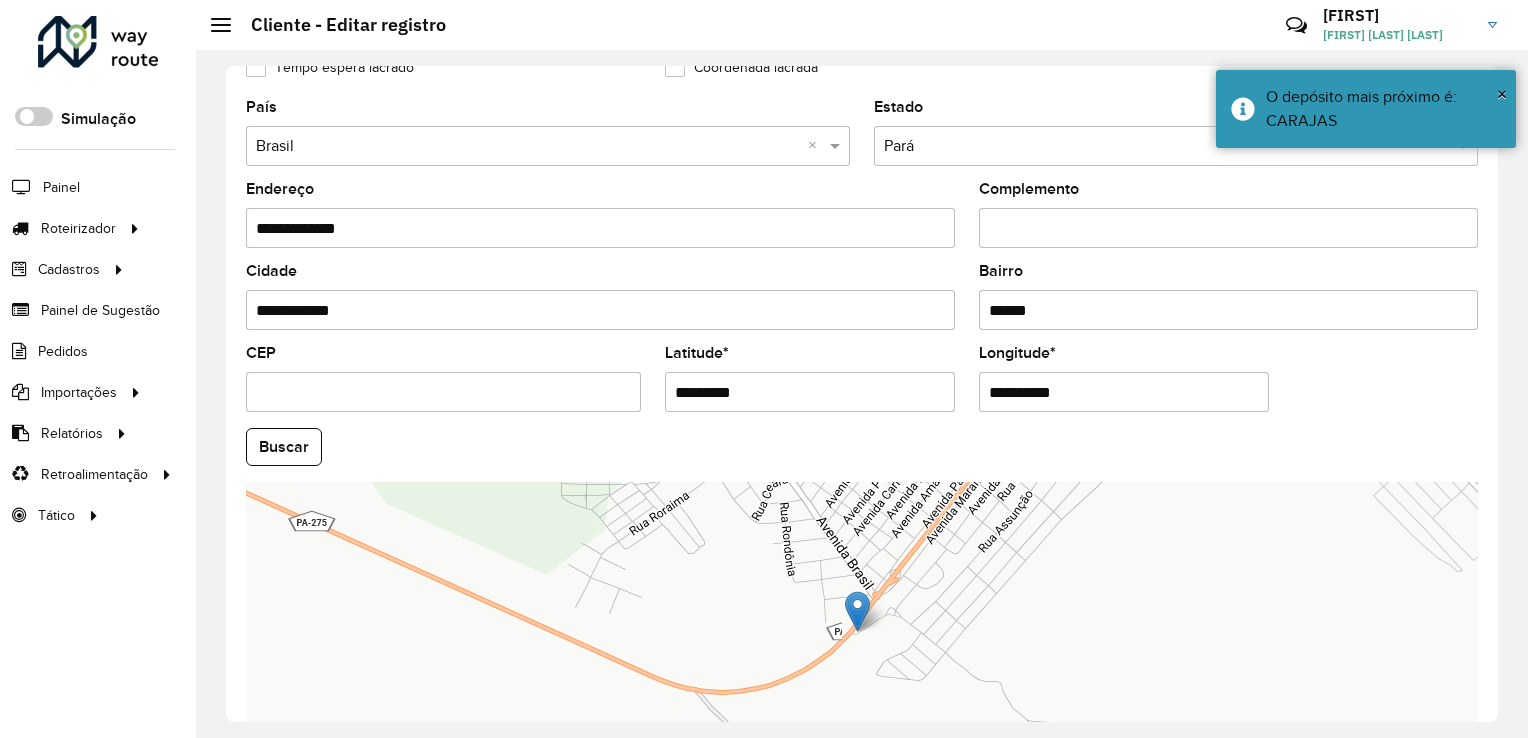 scroll, scrollTop: 741, scrollLeft: 0, axis: vertical 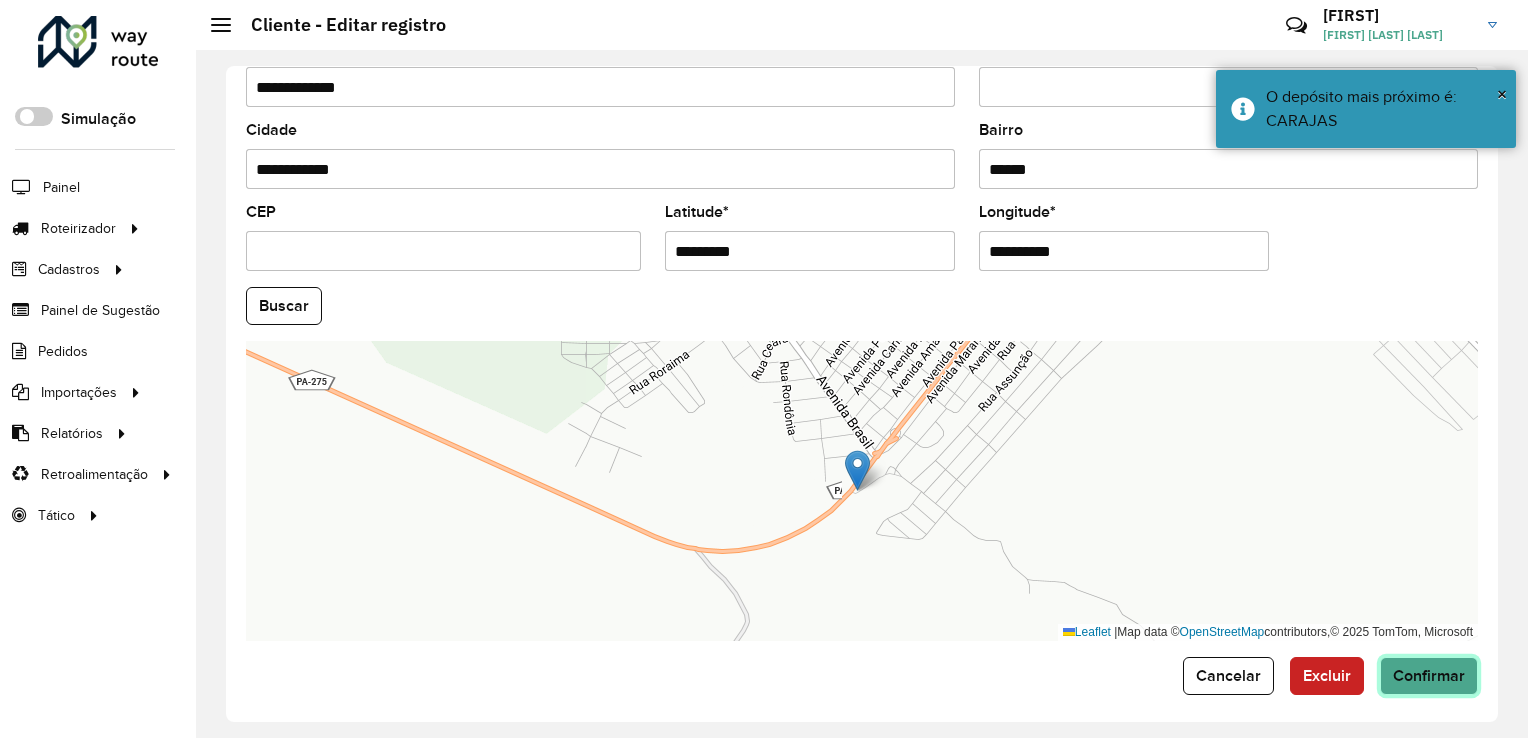 click on "Confirmar" 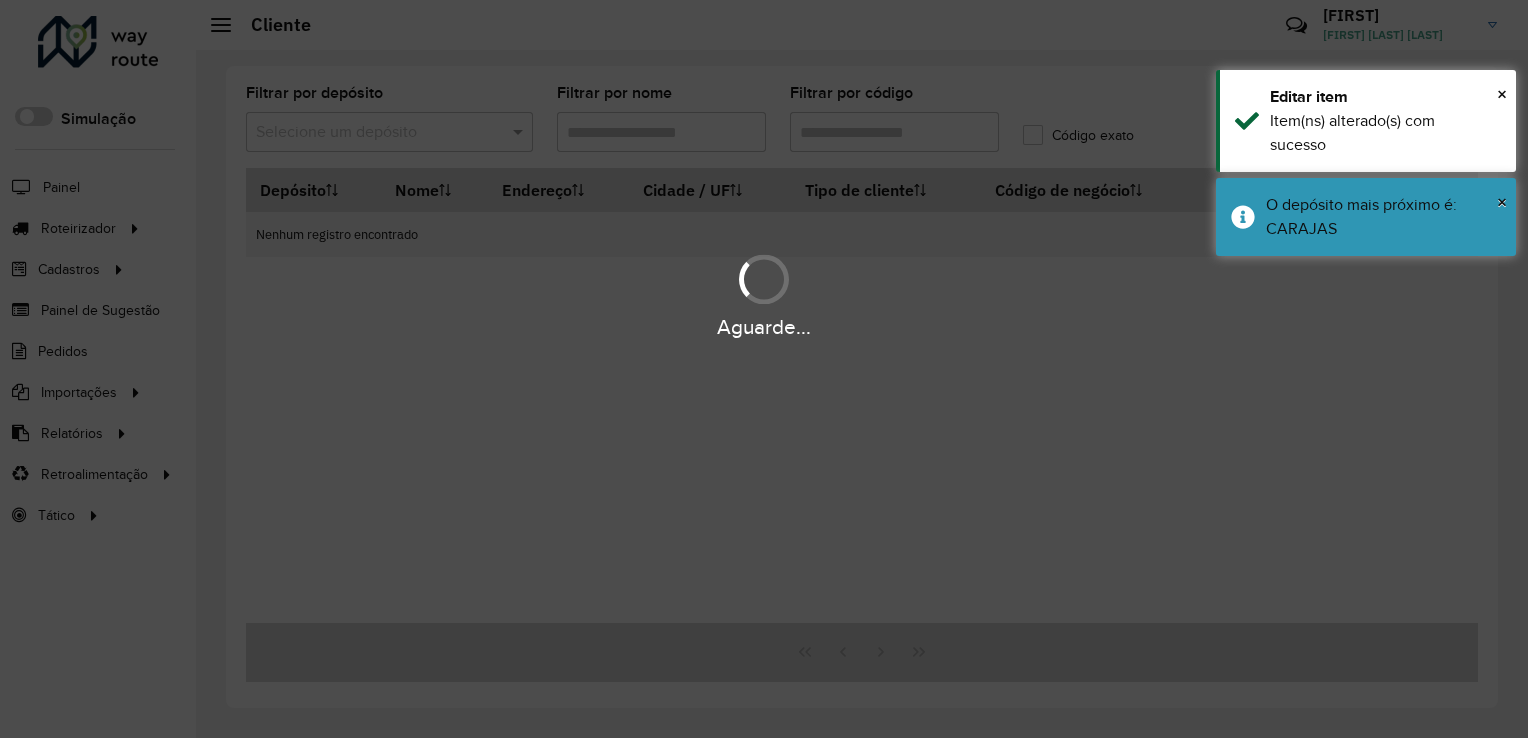 type on "****" 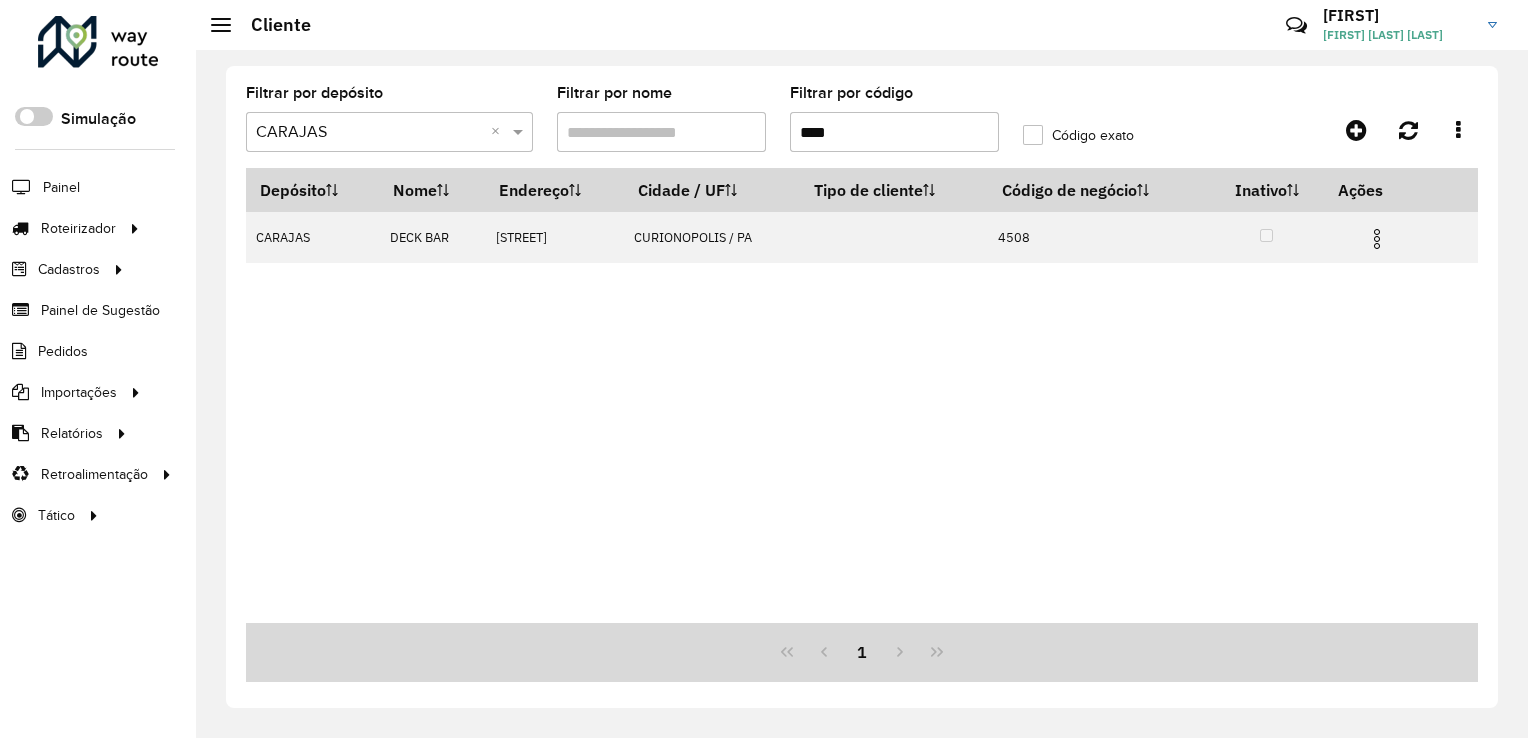 drag, startPoint x: 866, startPoint y: 138, endPoint x: 773, endPoint y: 138, distance: 93 